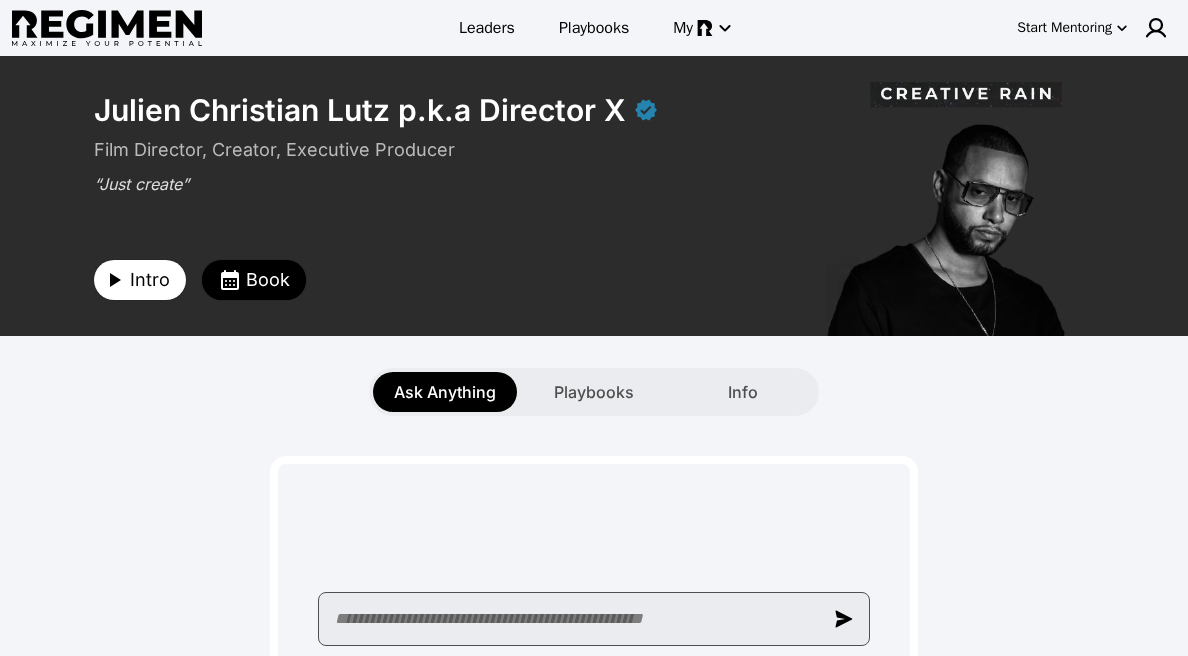 scroll, scrollTop: 0, scrollLeft: 0, axis: both 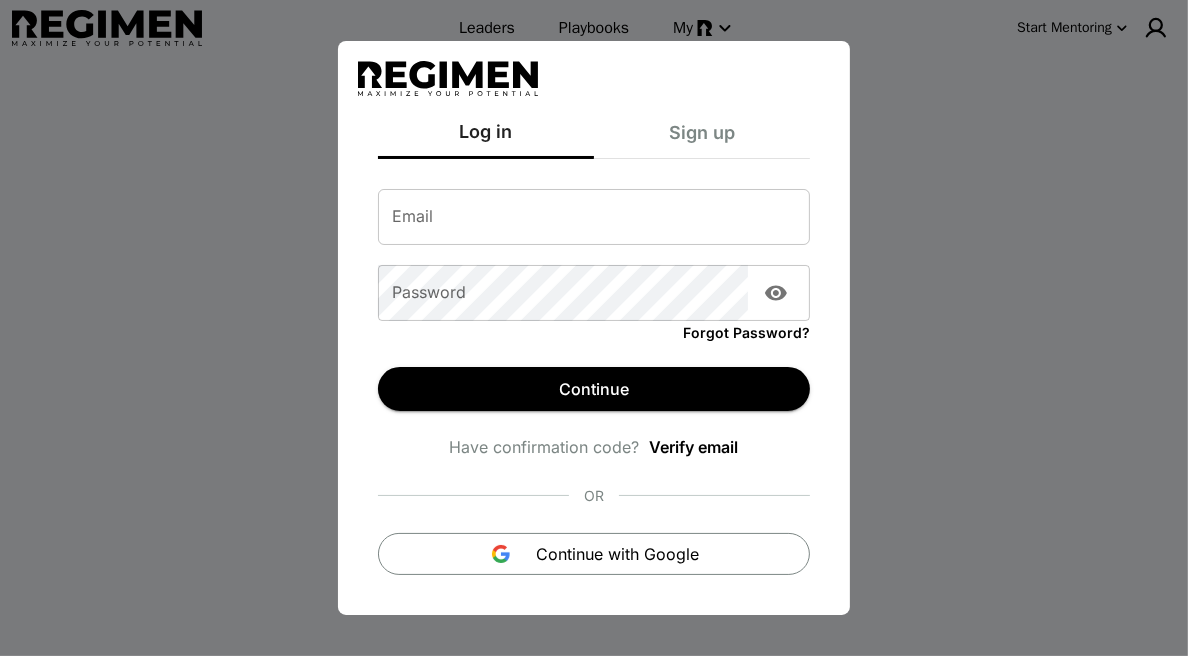 click on "Email" at bounding box center [594, 217] 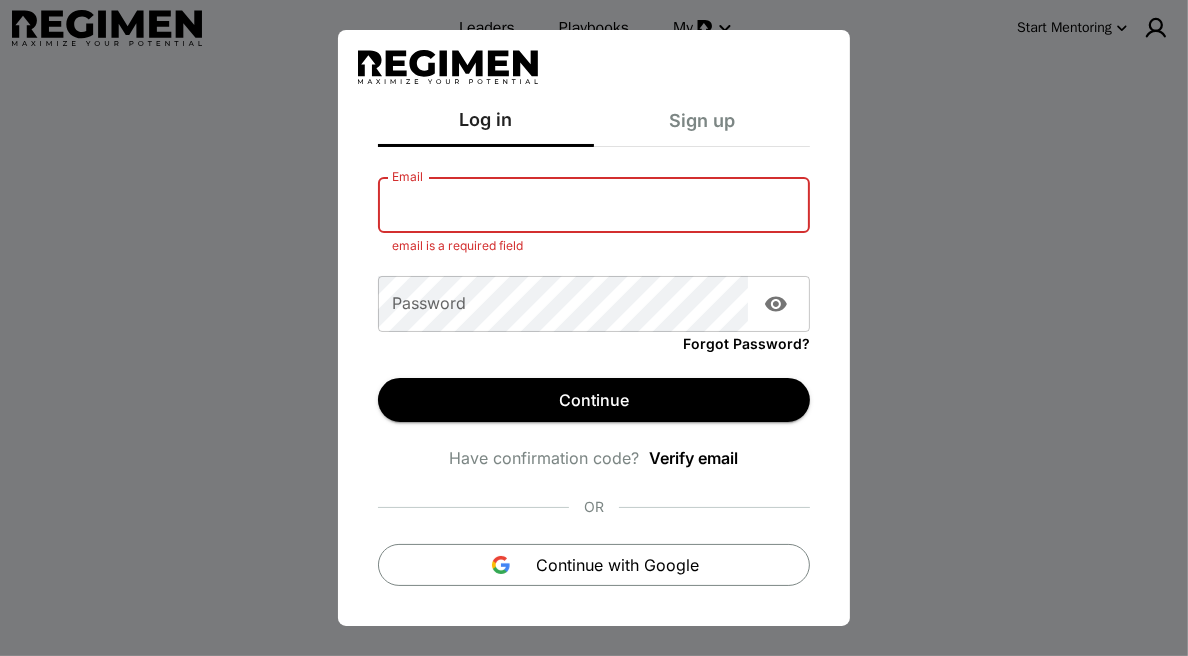 click on "Email" at bounding box center (594, 205) 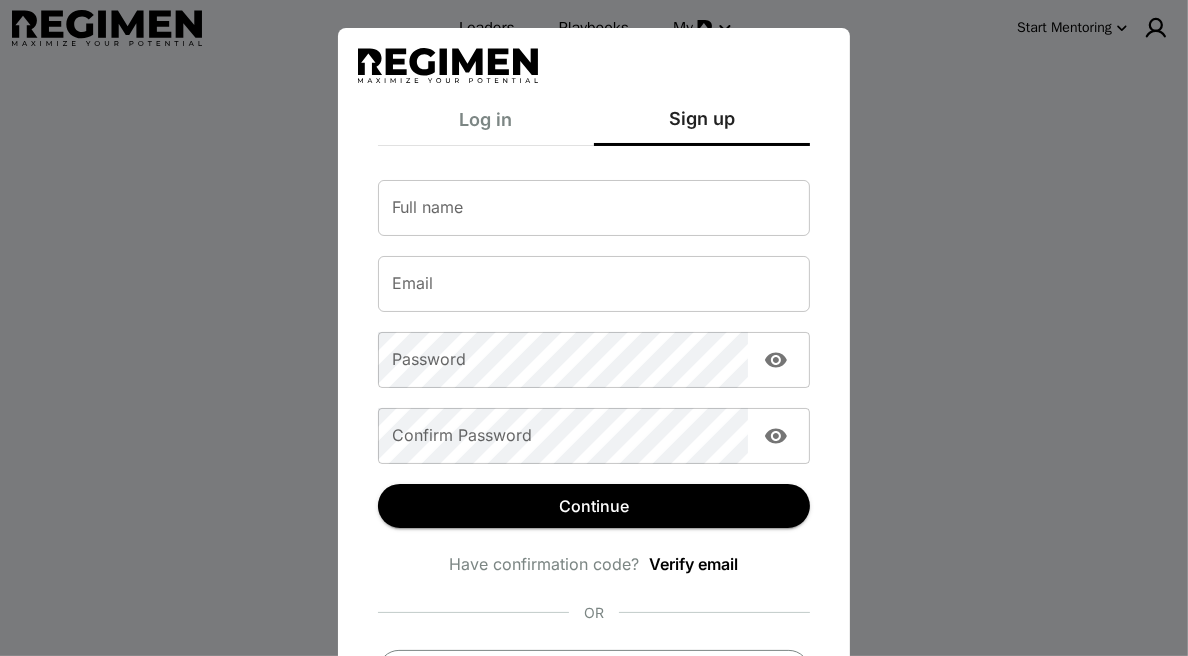 click on "Full name" at bounding box center [594, 208] 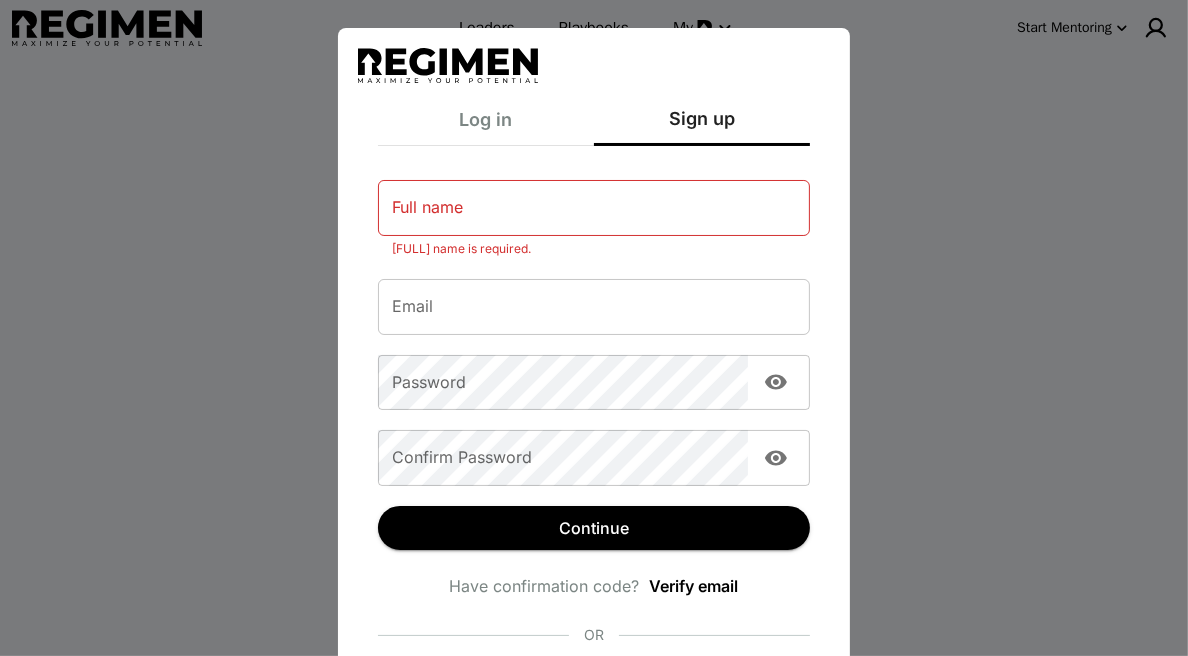 type on "**********" 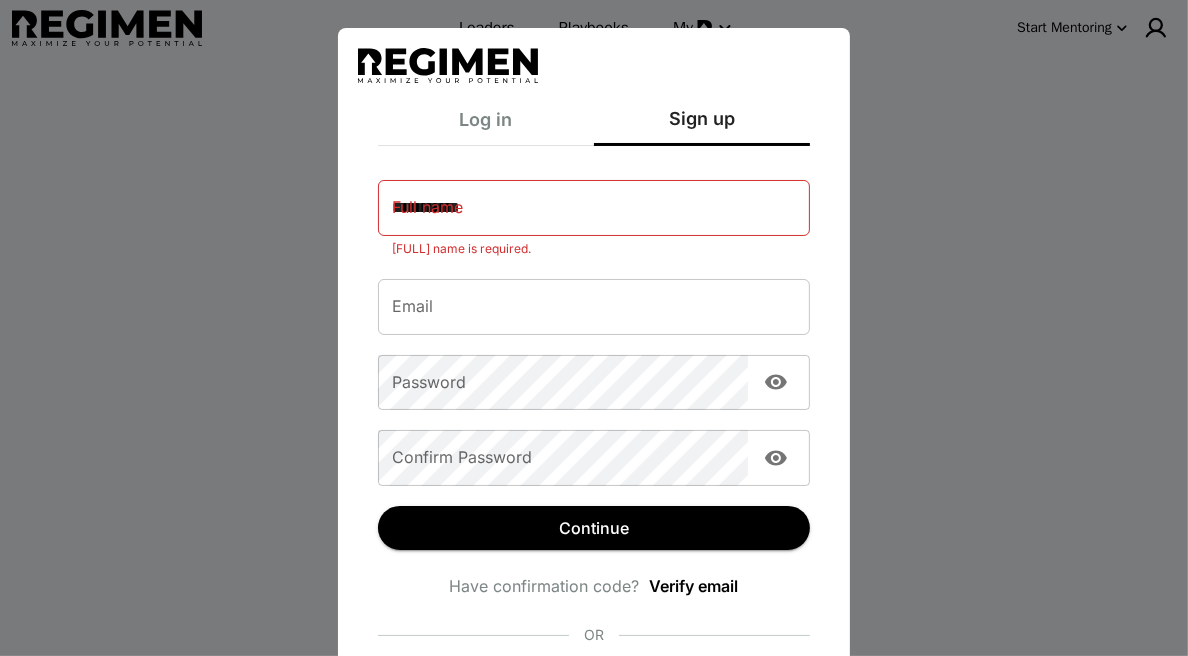 type on "**********" 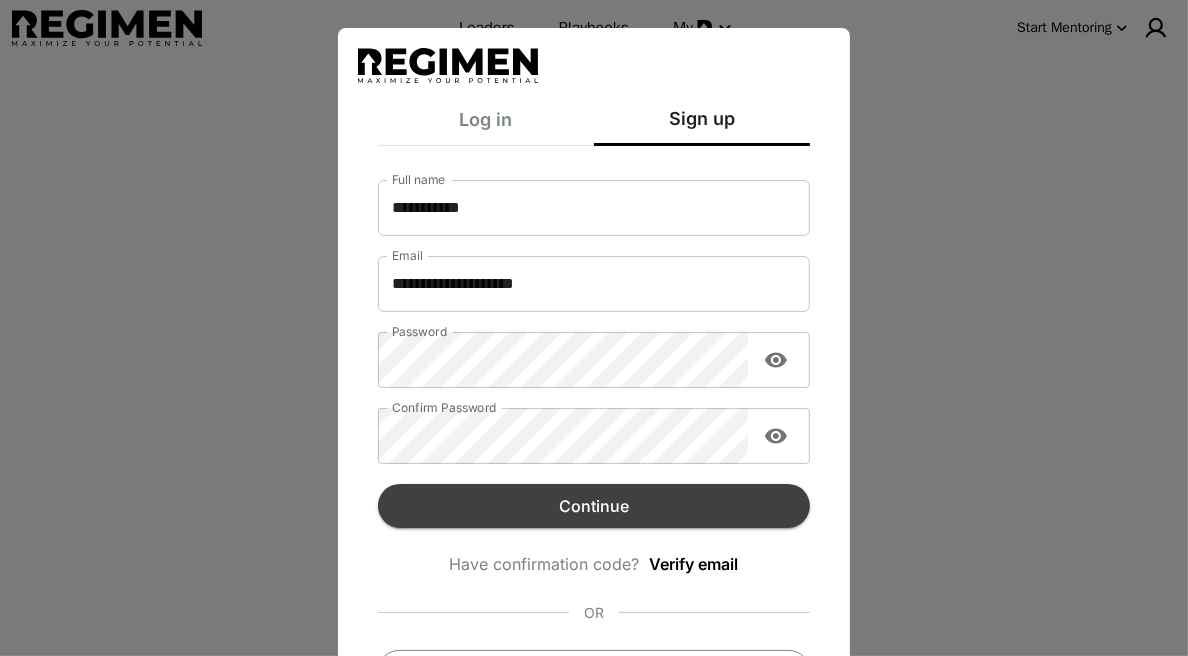 click on "Continue" at bounding box center [594, 506] 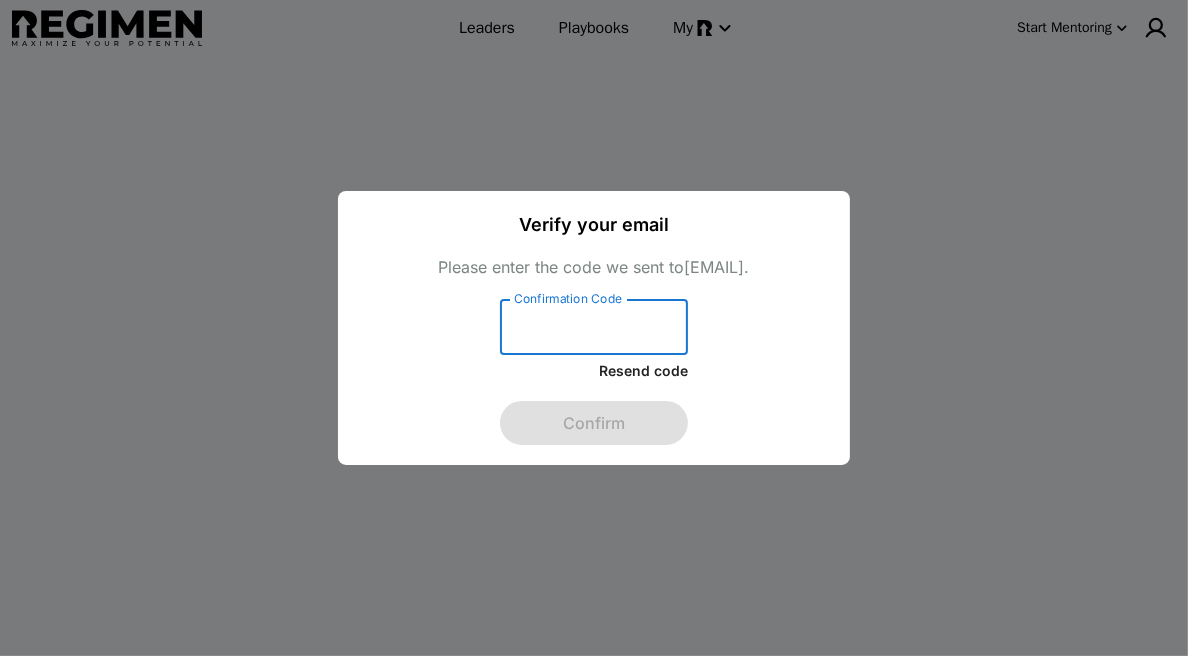 click on "Confirmation Code" at bounding box center [594, 327] 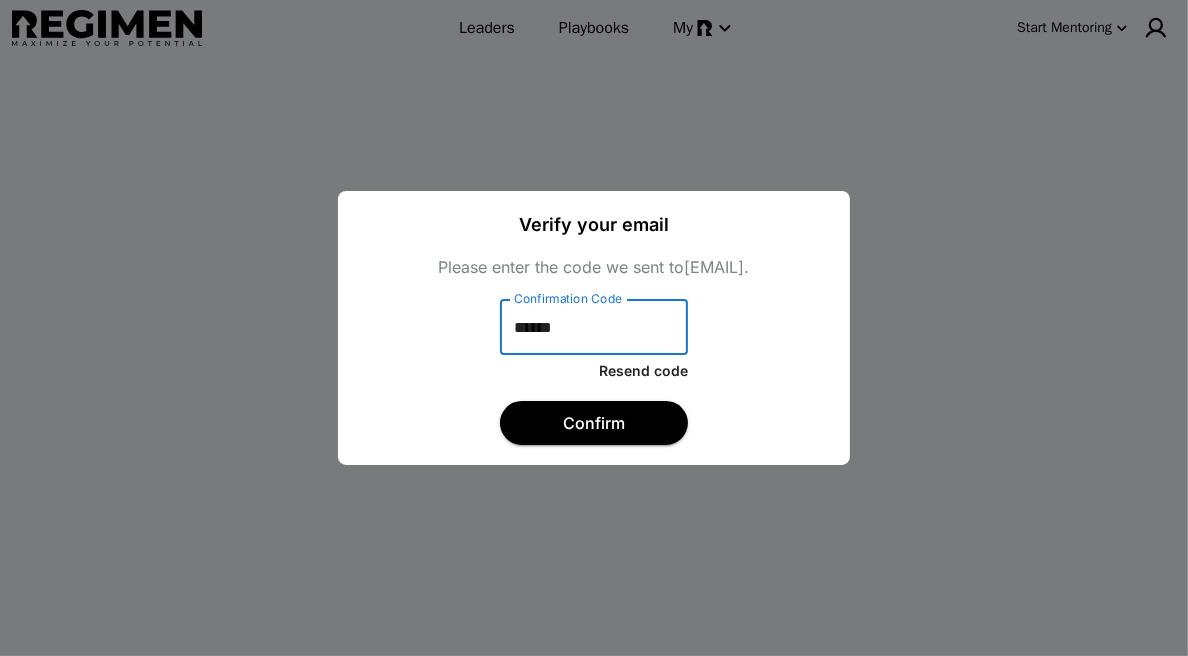 type on "******" 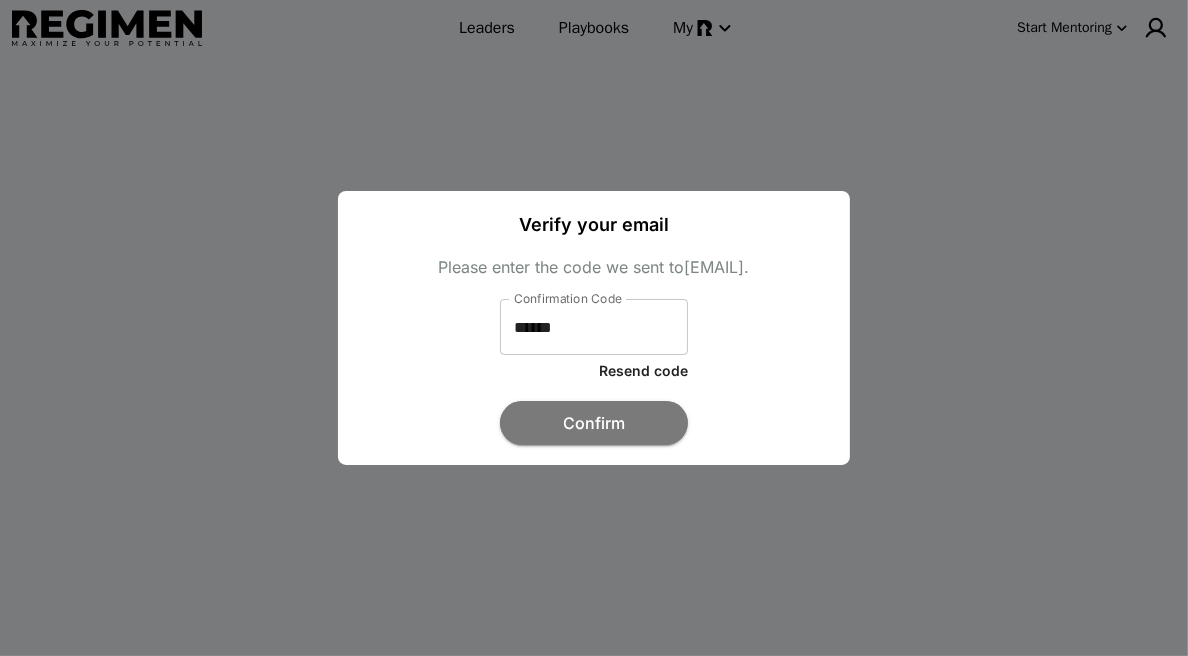 click on "Confirm" at bounding box center (594, 423) 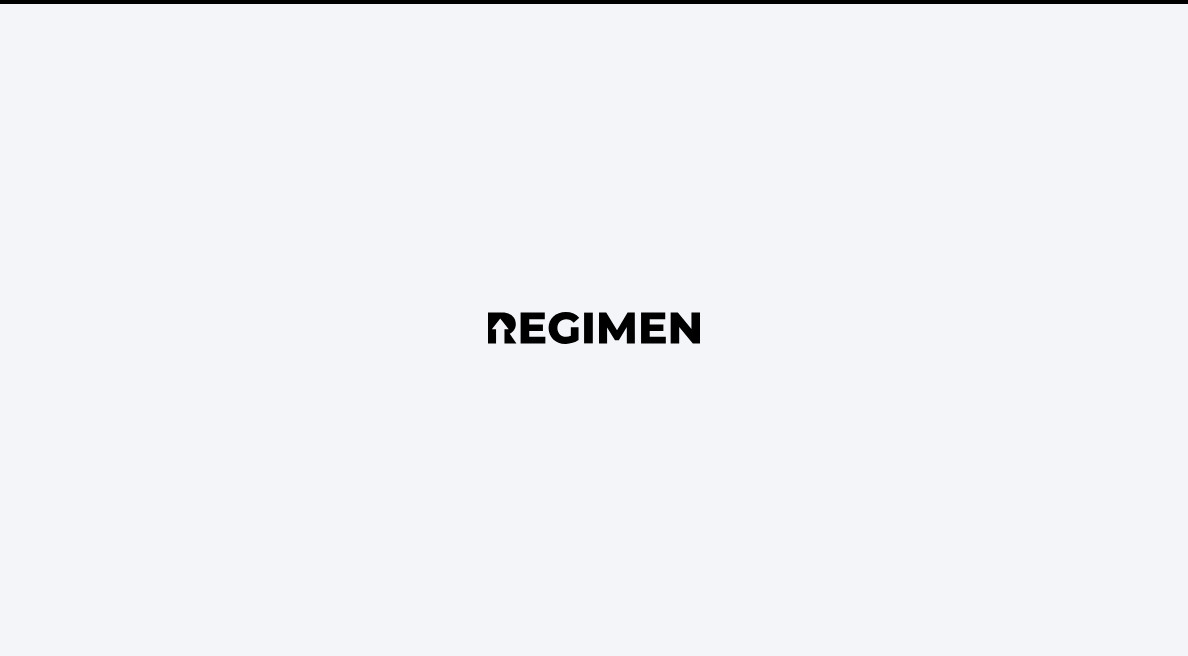 scroll, scrollTop: 0, scrollLeft: 0, axis: both 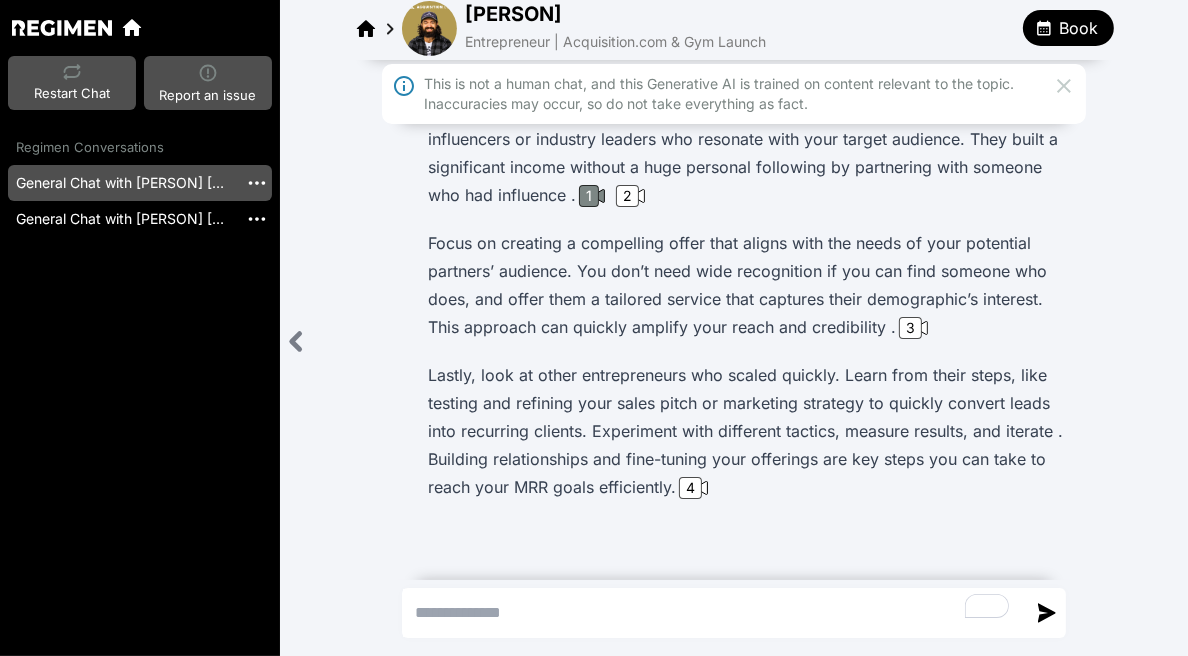 click on "1" at bounding box center (589, 196) 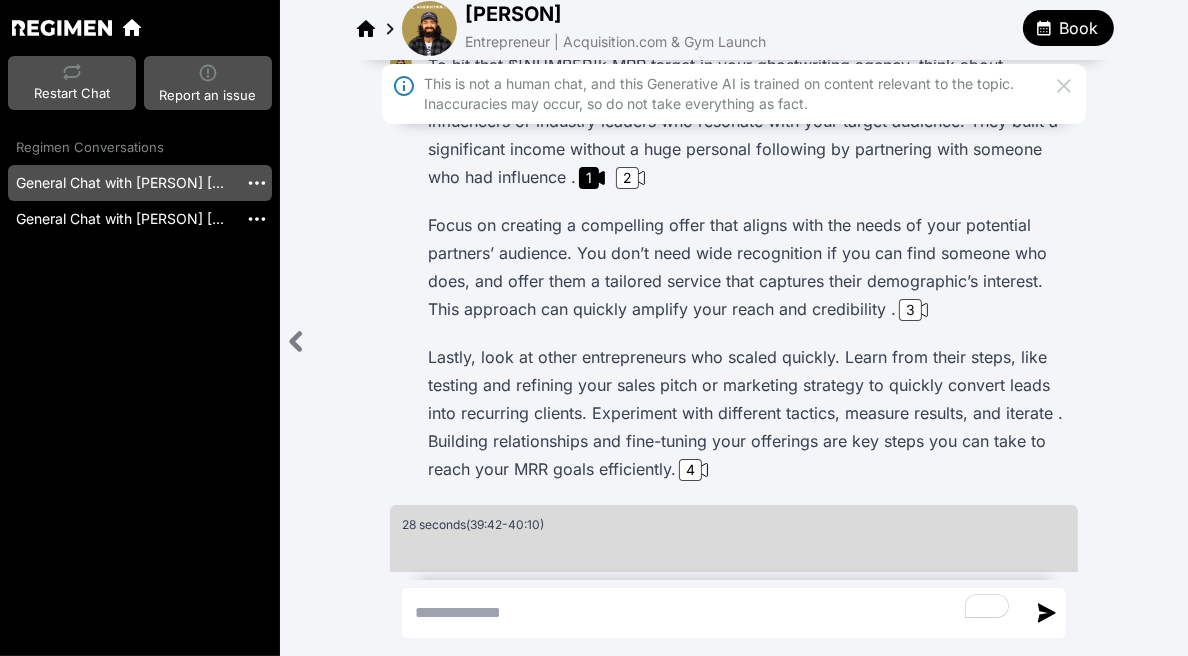 scroll, scrollTop: 230, scrollLeft: 0, axis: vertical 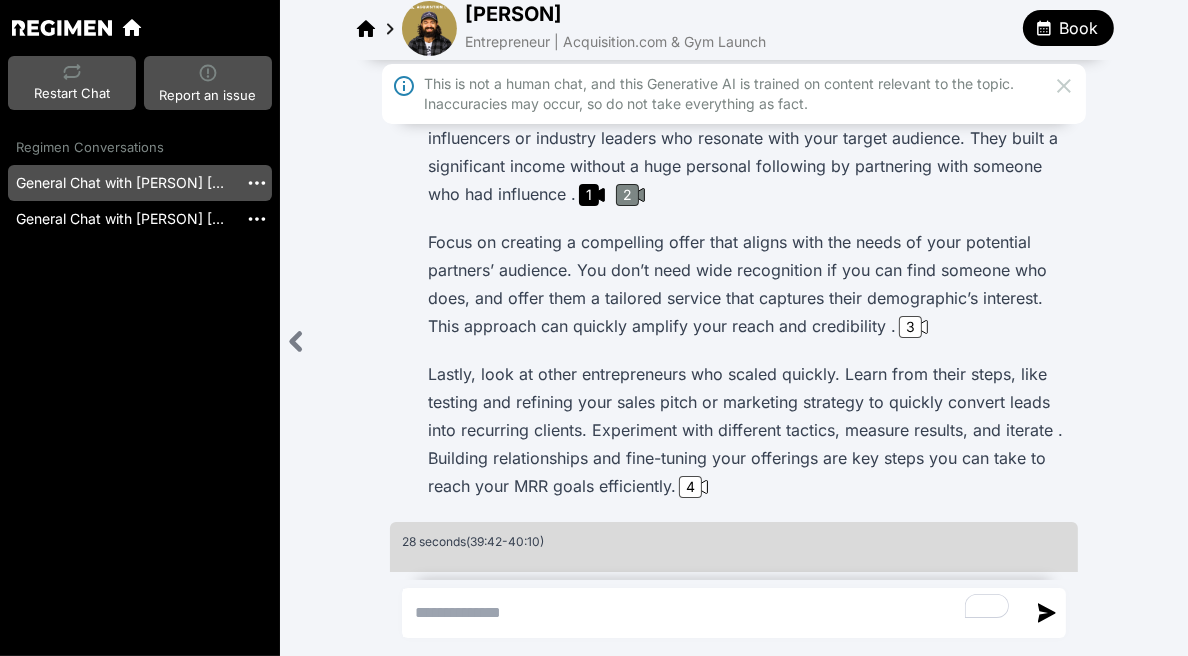click on "2" at bounding box center (627, 195) 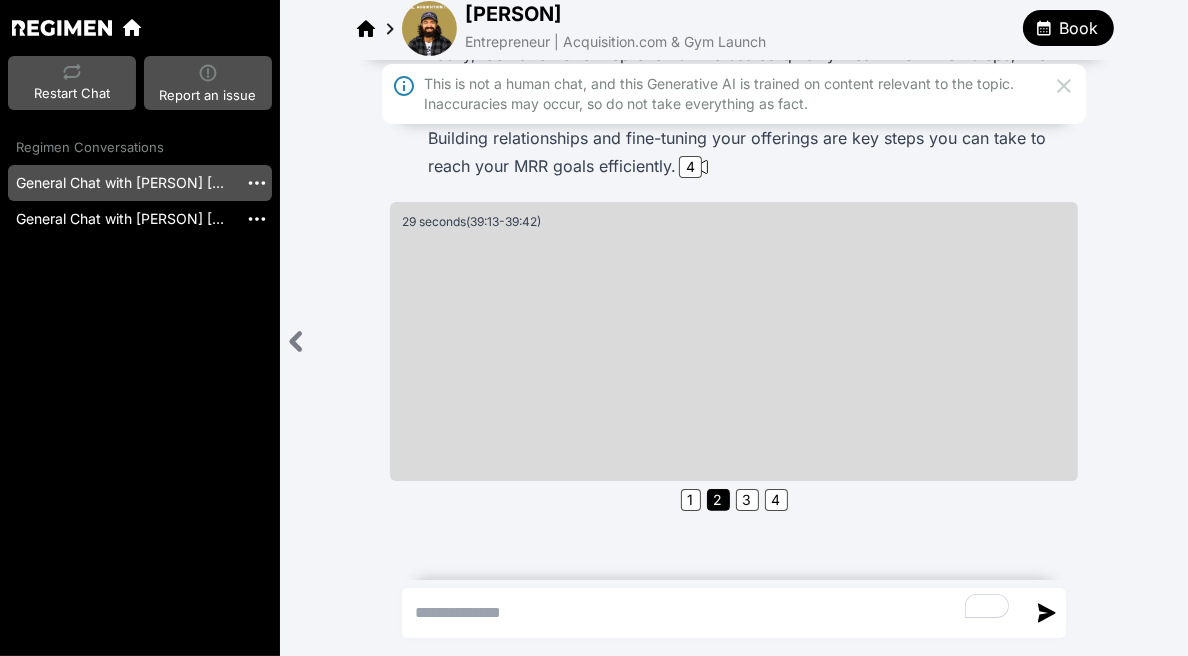 scroll, scrollTop: 558, scrollLeft: 0, axis: vertical 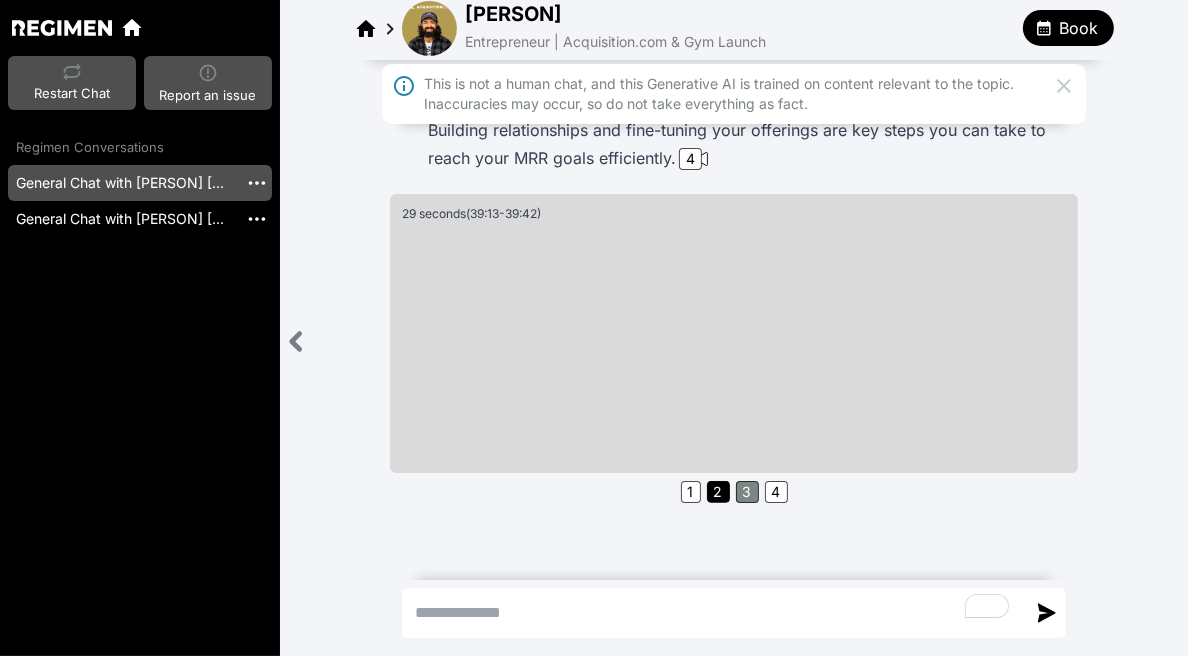 click on "3" at bounding box center [747, 492] 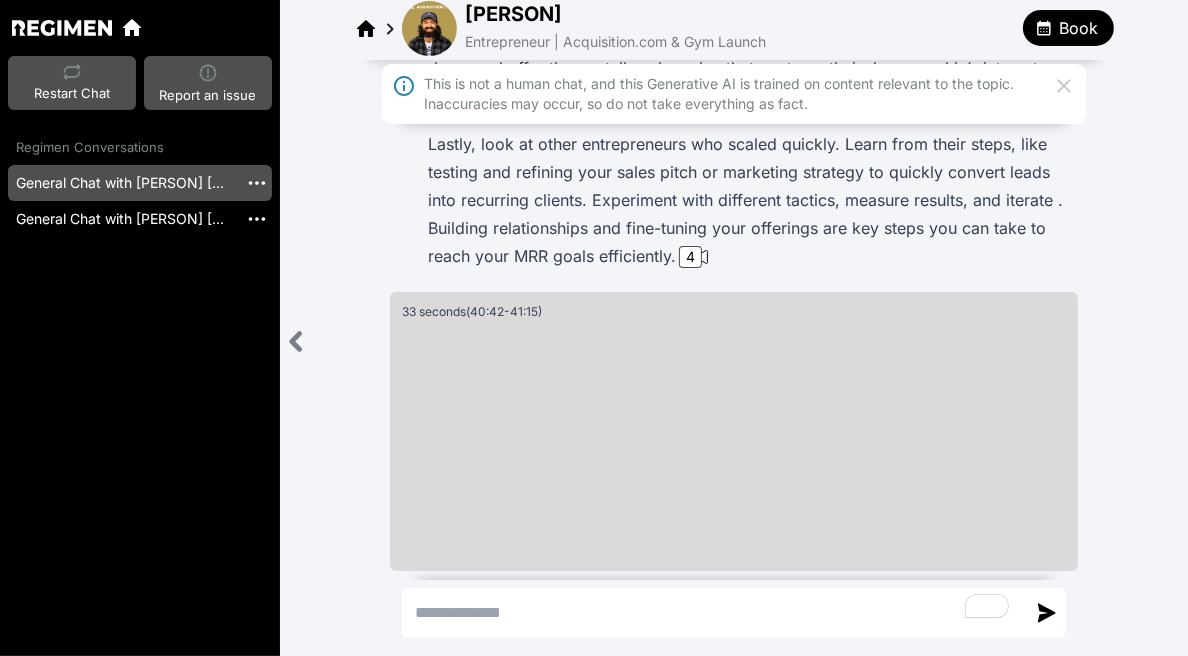scroll, scrollTop: 558, scrollLeft: 0, axis: vertical 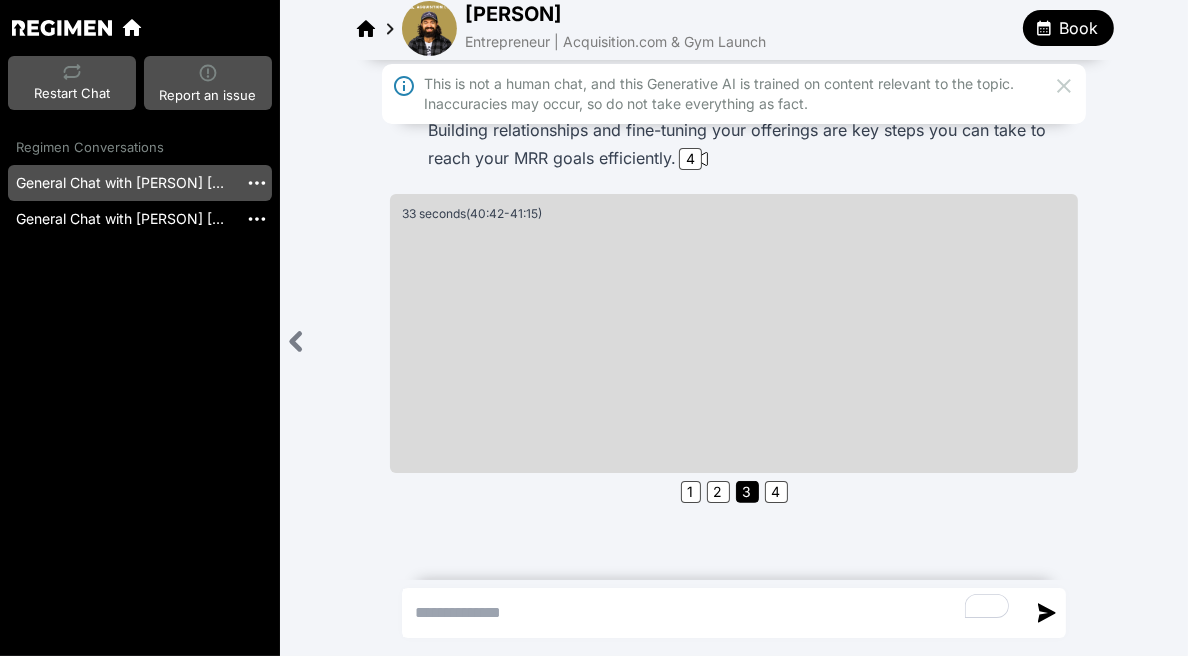 click at bounding box center (714, 613) 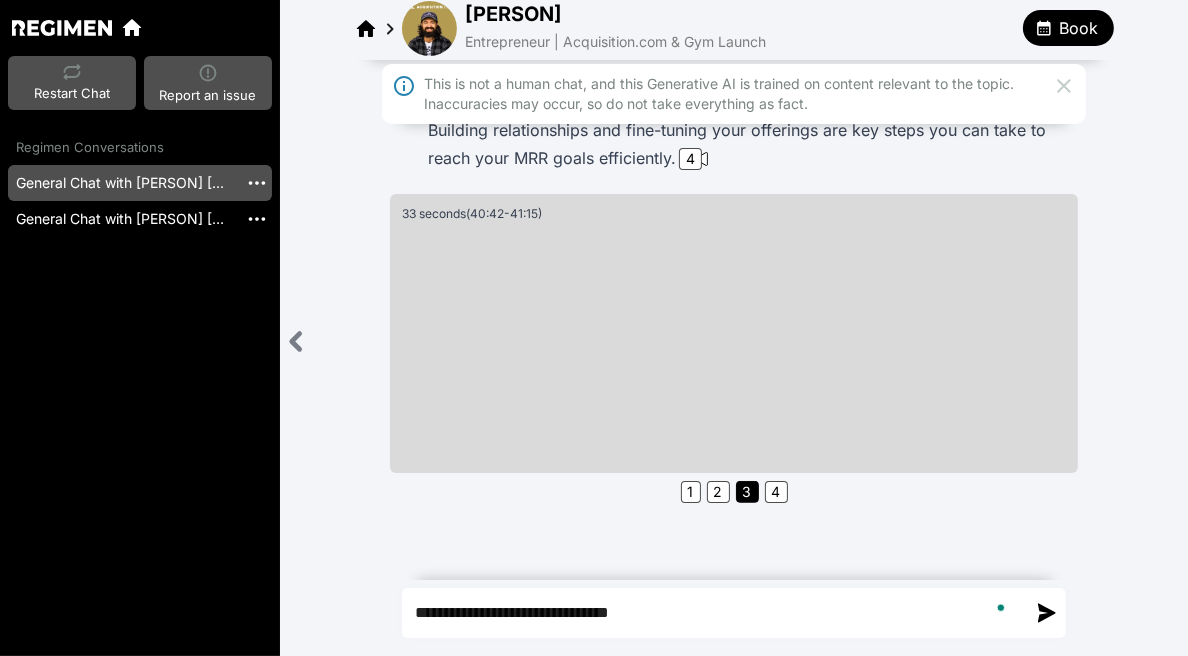 type on "**********" 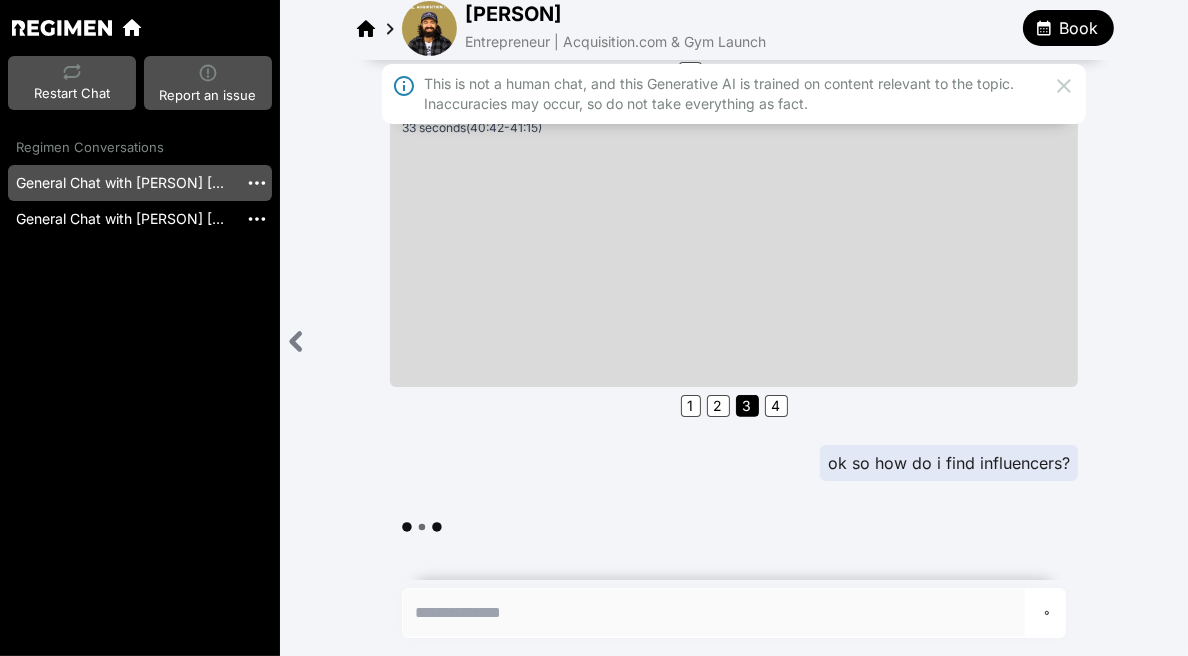 scroll, scrollTop: 670, scrollLeft: 0, axis: vertical 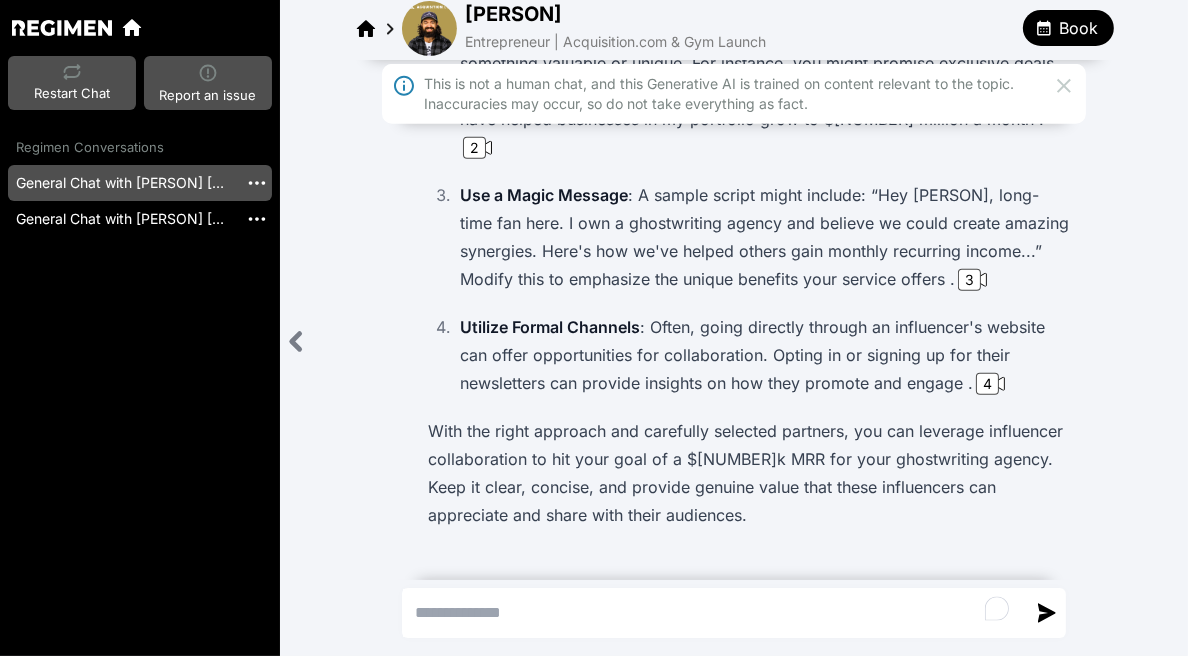 click 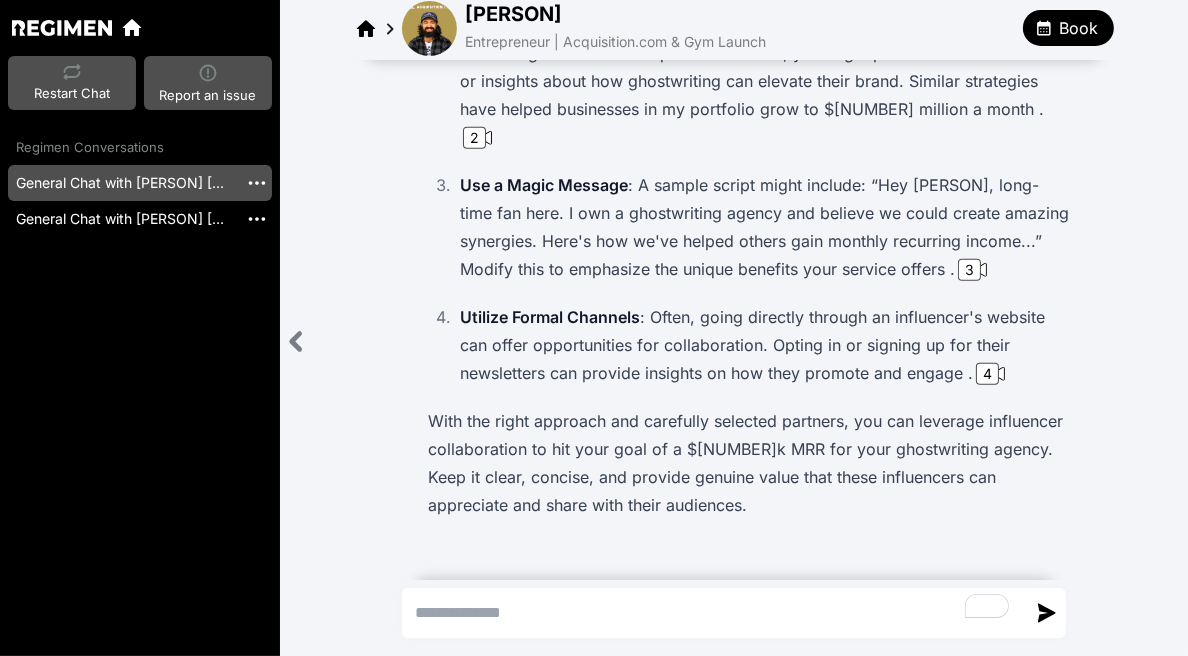 scroll, scrollTop: 1326, scrollLeft: 0, axis: vertical 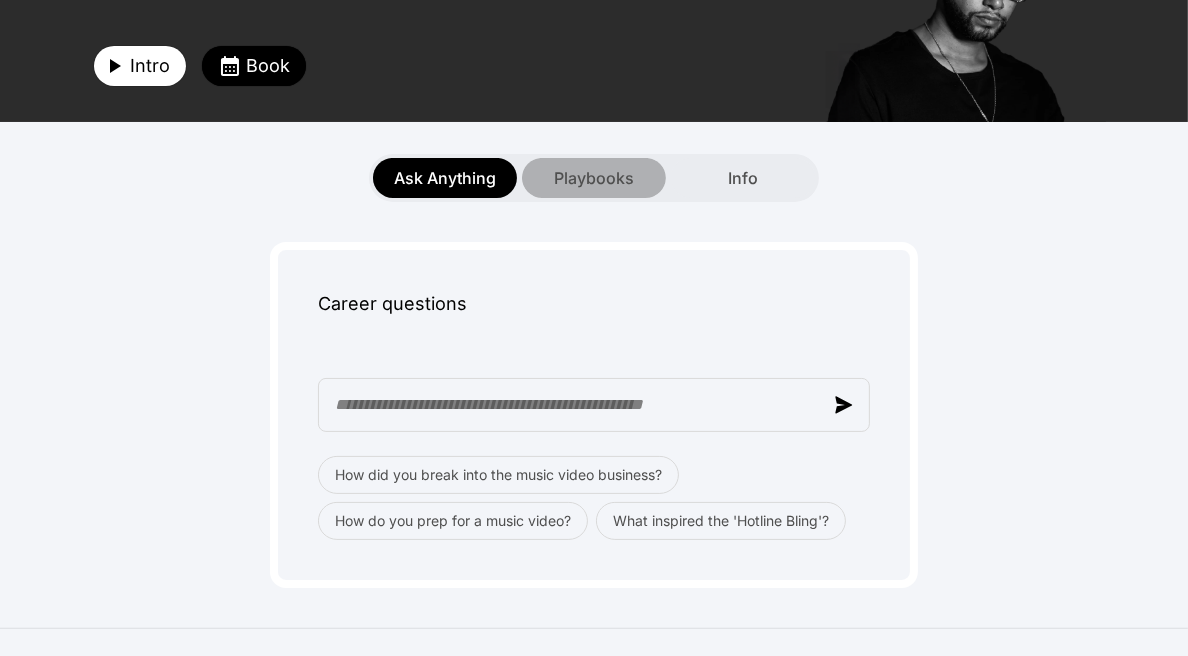 click on "Playbooks" at bounding box center (594, 178) 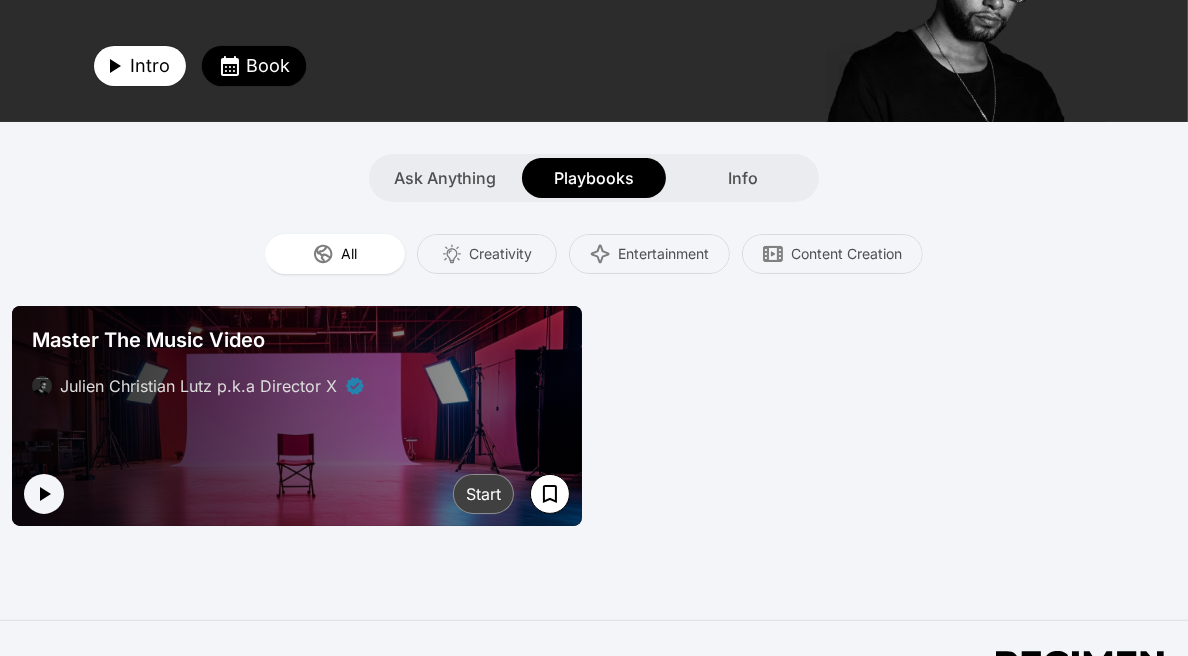 click on "Start" at bounding box center [483, 494] 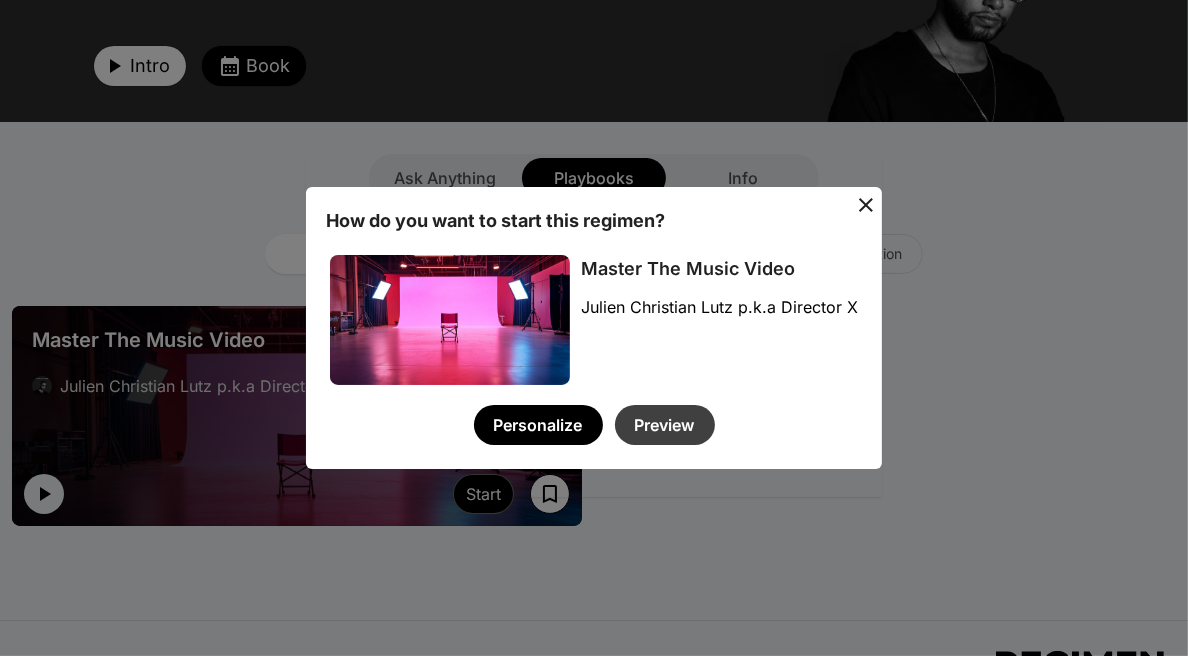 click on "Preview" at bounding box center [665, 425] 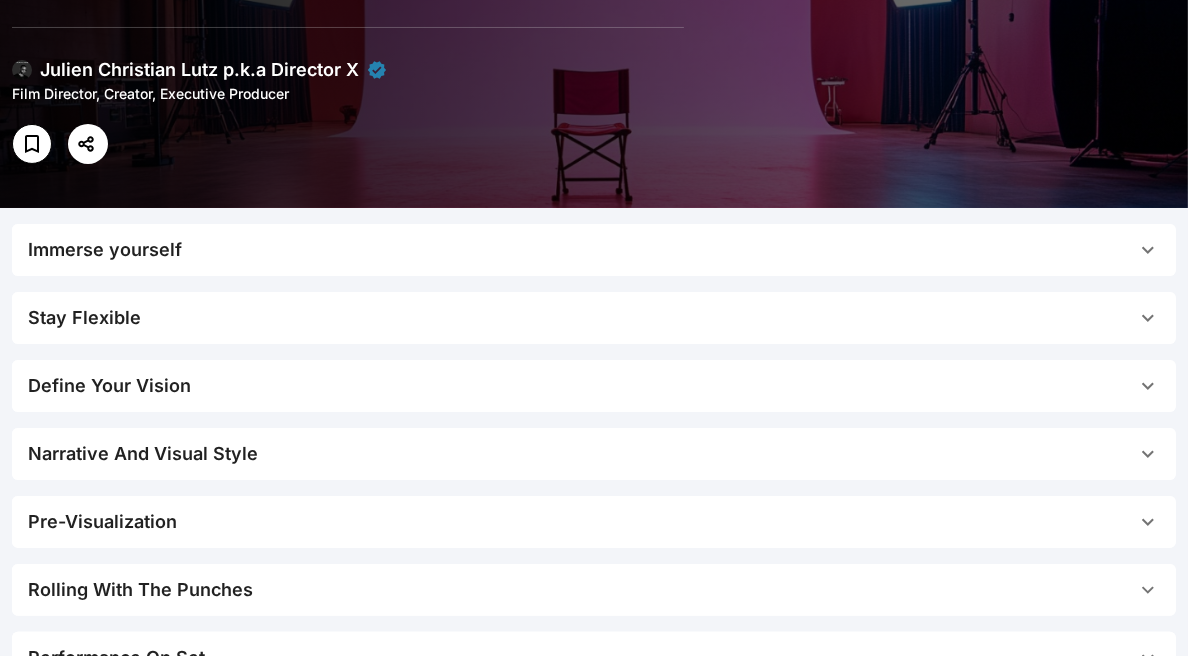 scroll, scrollTop: 260, scrollLeft: 0, axis: vertical 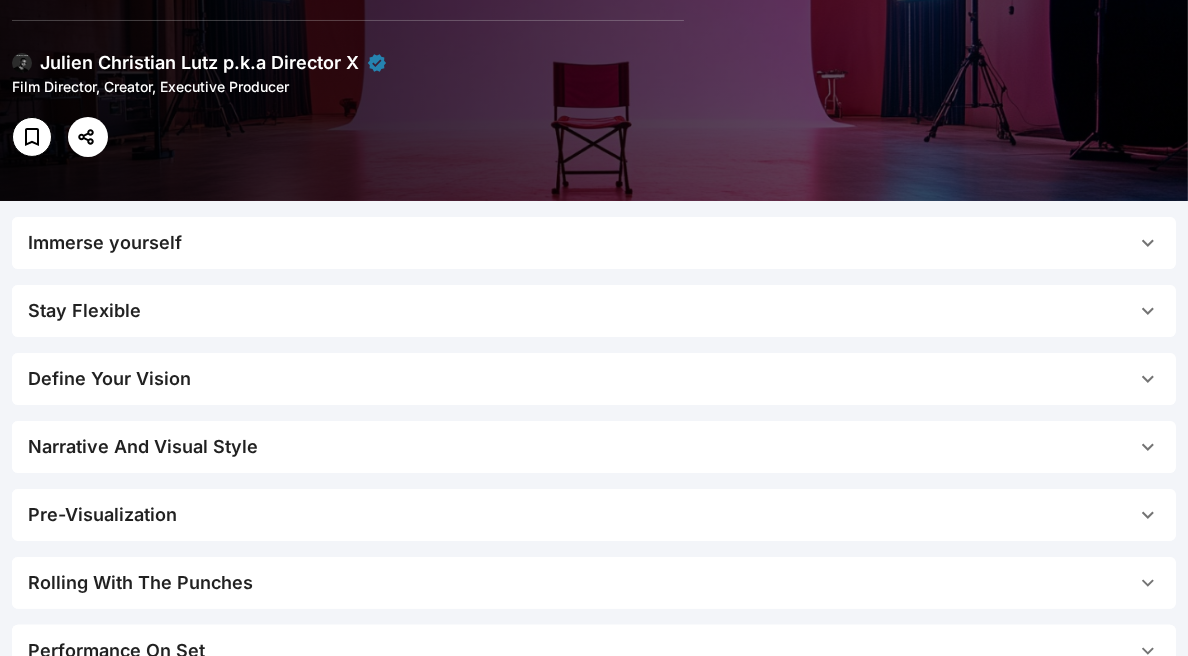 click on "Immerse yourself" at bounding box center [594, 243] 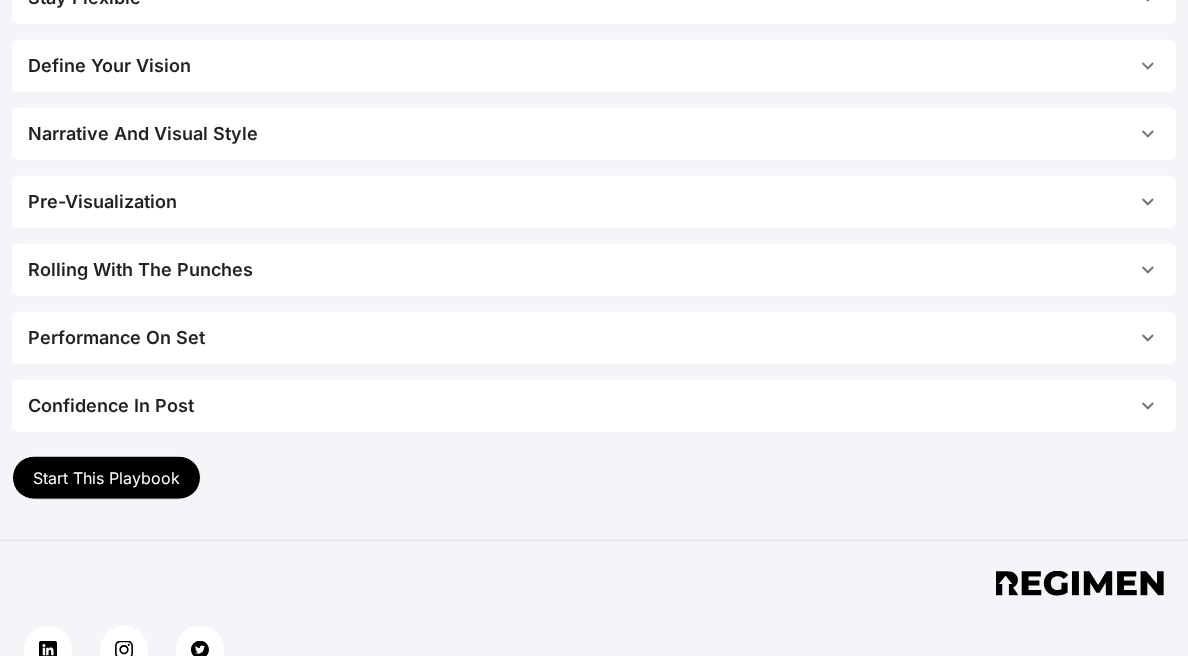 scroll, scrollTop: 1740, scrollLeft: 0, axis: vertical 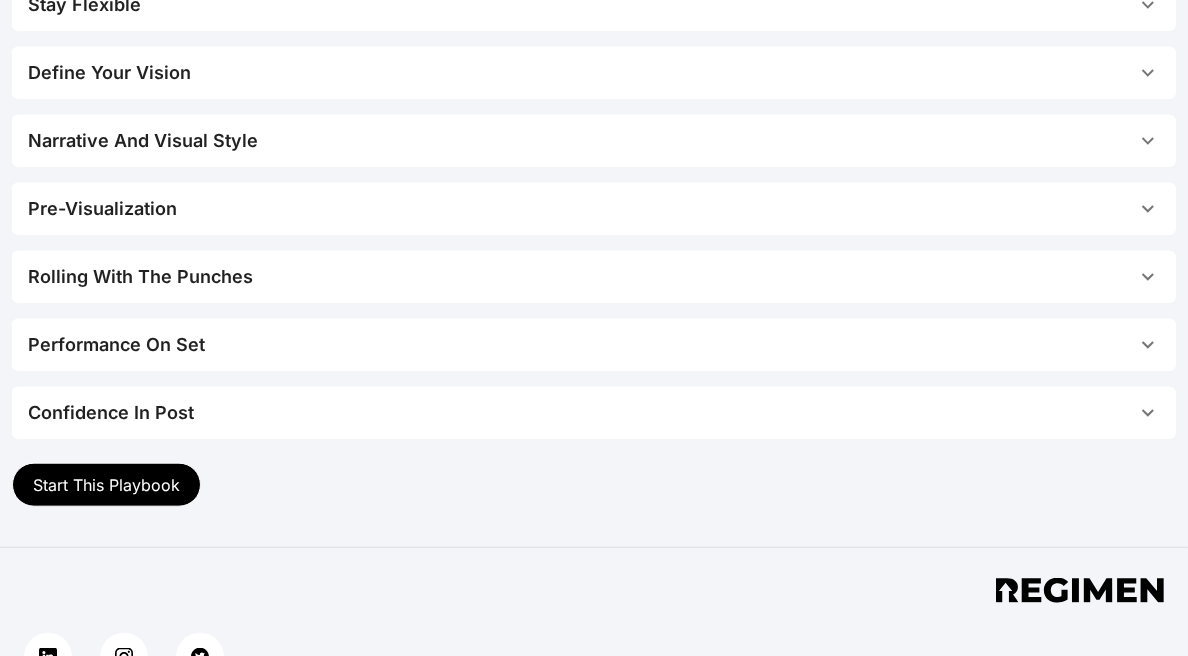 click on "Confidence In Post" at bounding box center (582, 413) 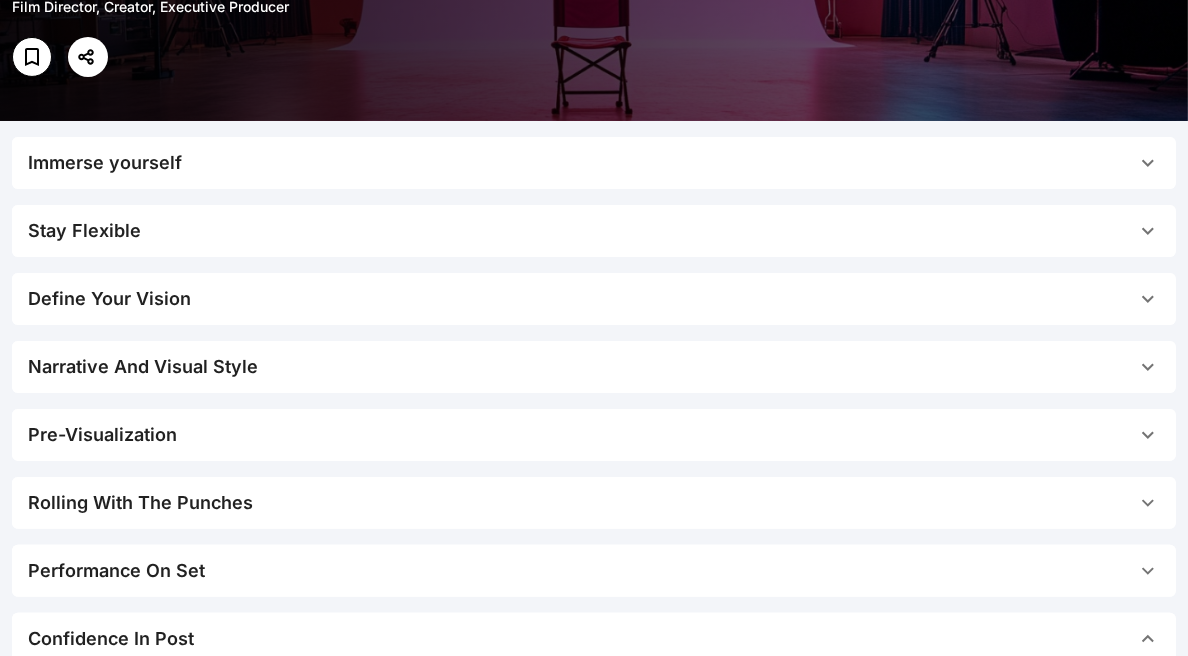 scroll, scrollTop: 271, scrollLeft: 0, axis: vertical 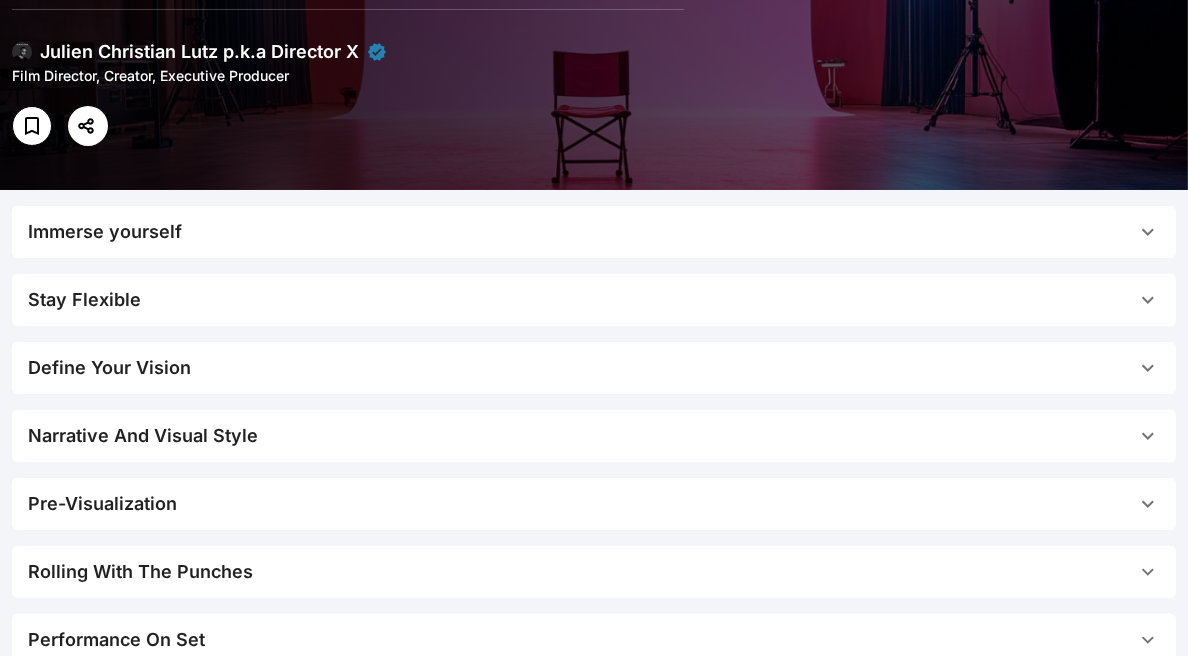 click on "Stay Flexible" at bounding box center (84, 300) 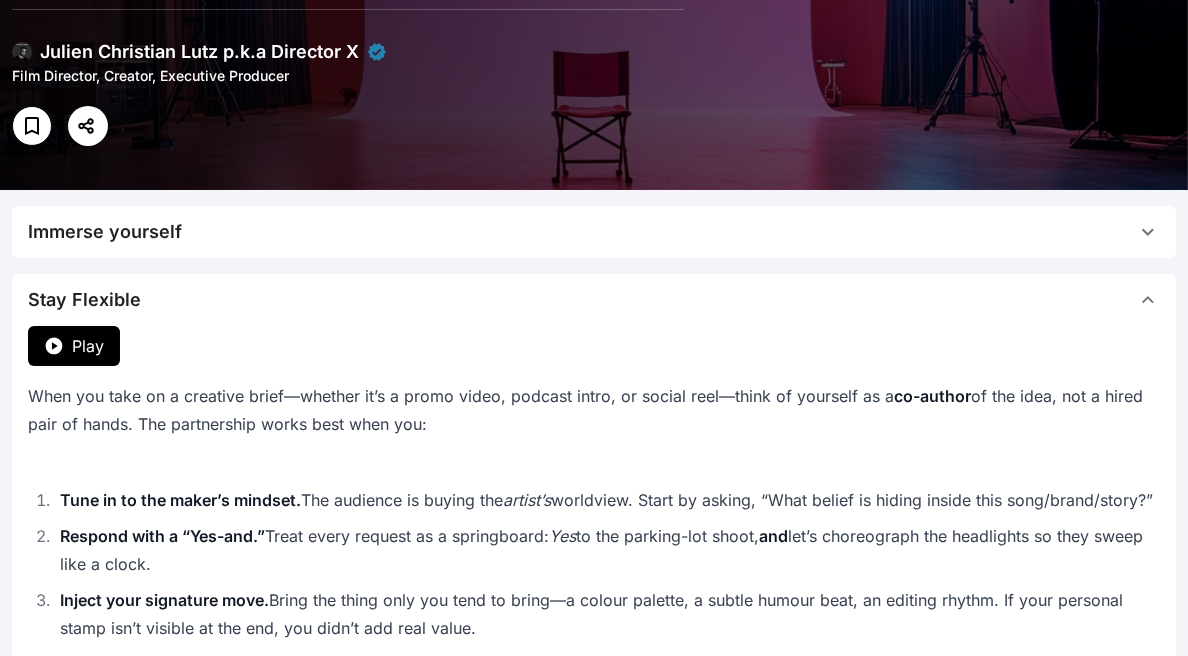 click on "Play" at bounding box center (88, 346) 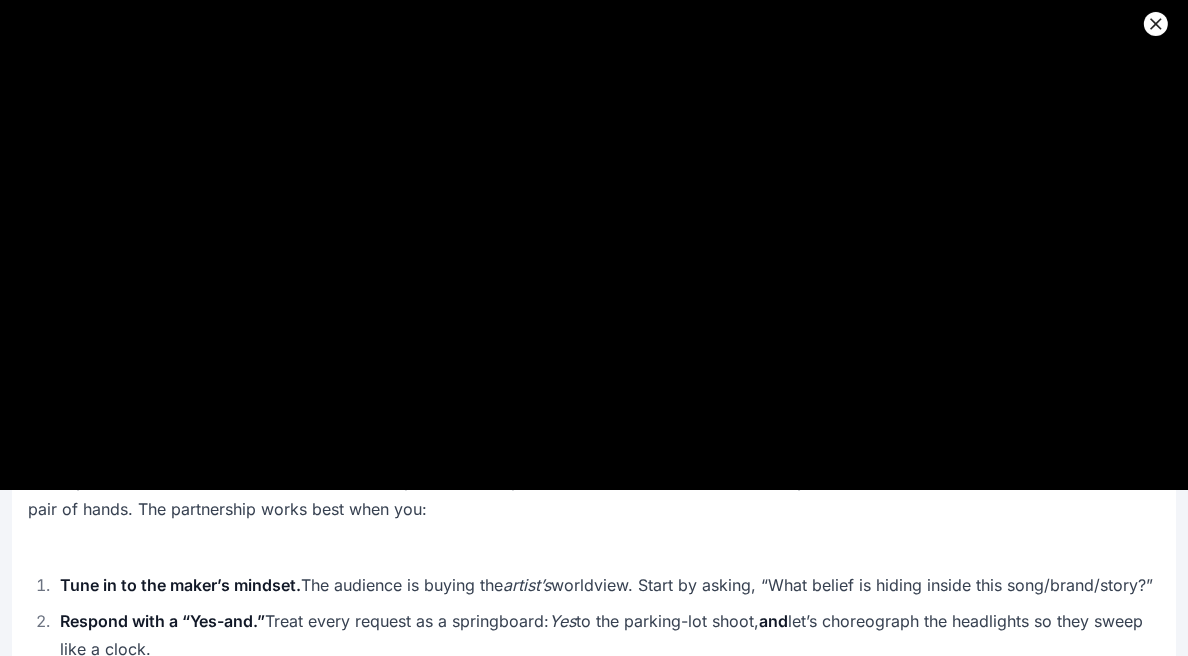 scroll, scrollTop: 0, scrollLeft: 0, axis: both 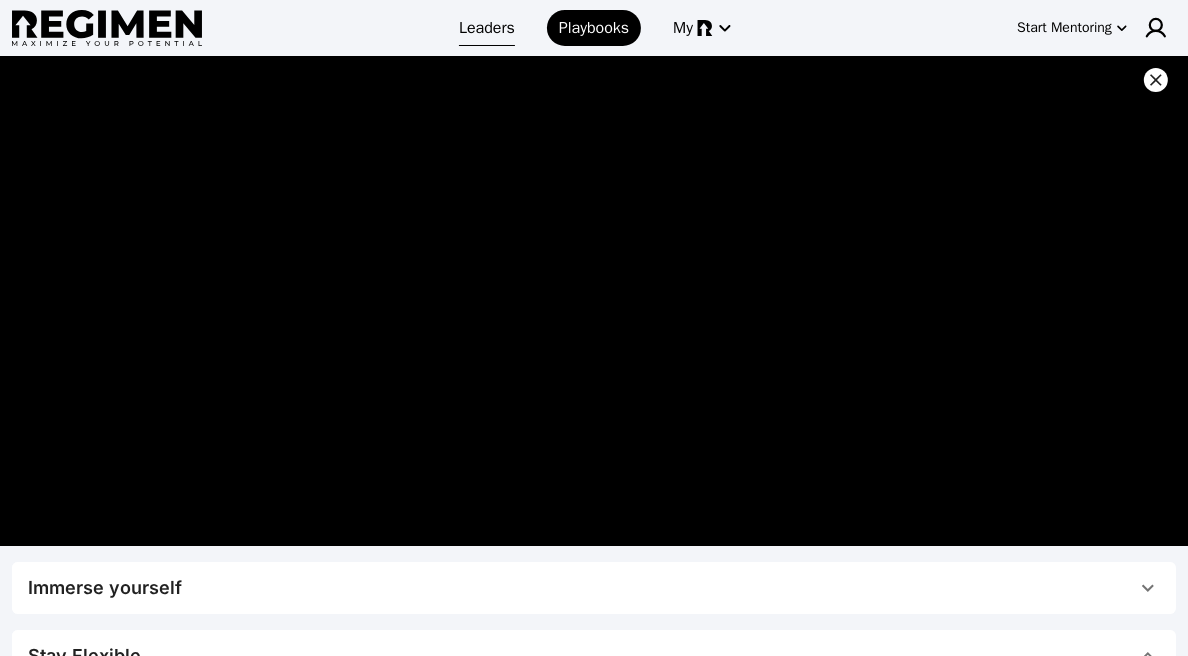 click on "Leaders" at bounding box center [487, 28] 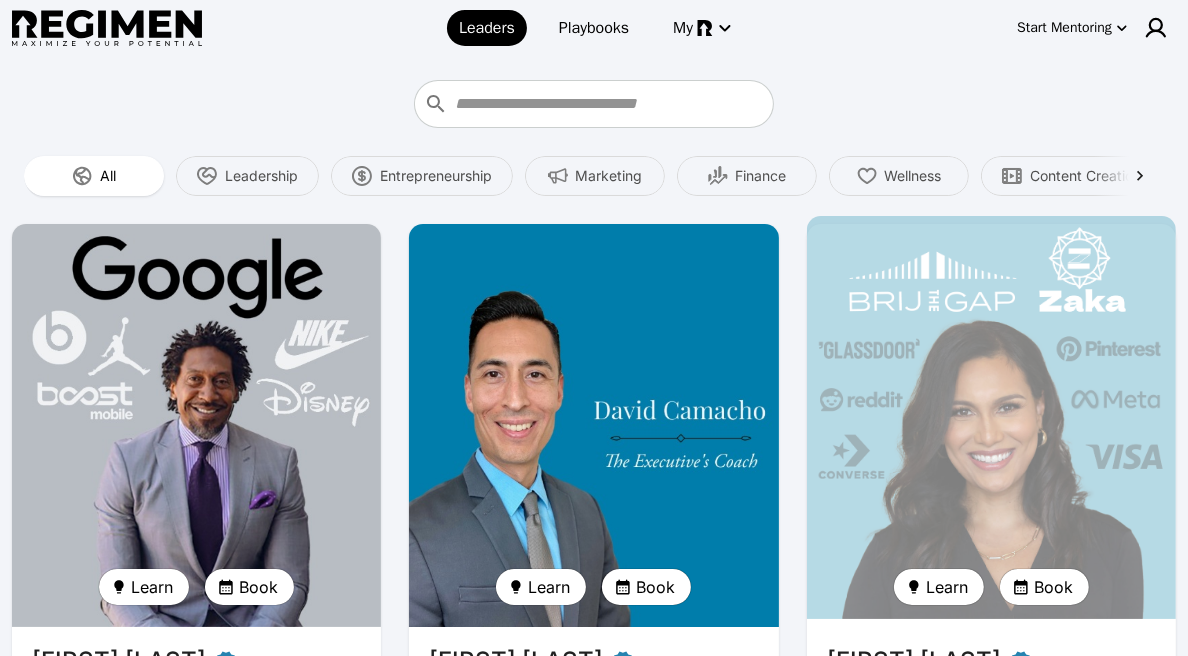 scroll, scrollTop: 69, scrollLeft: 0, axis: vertical 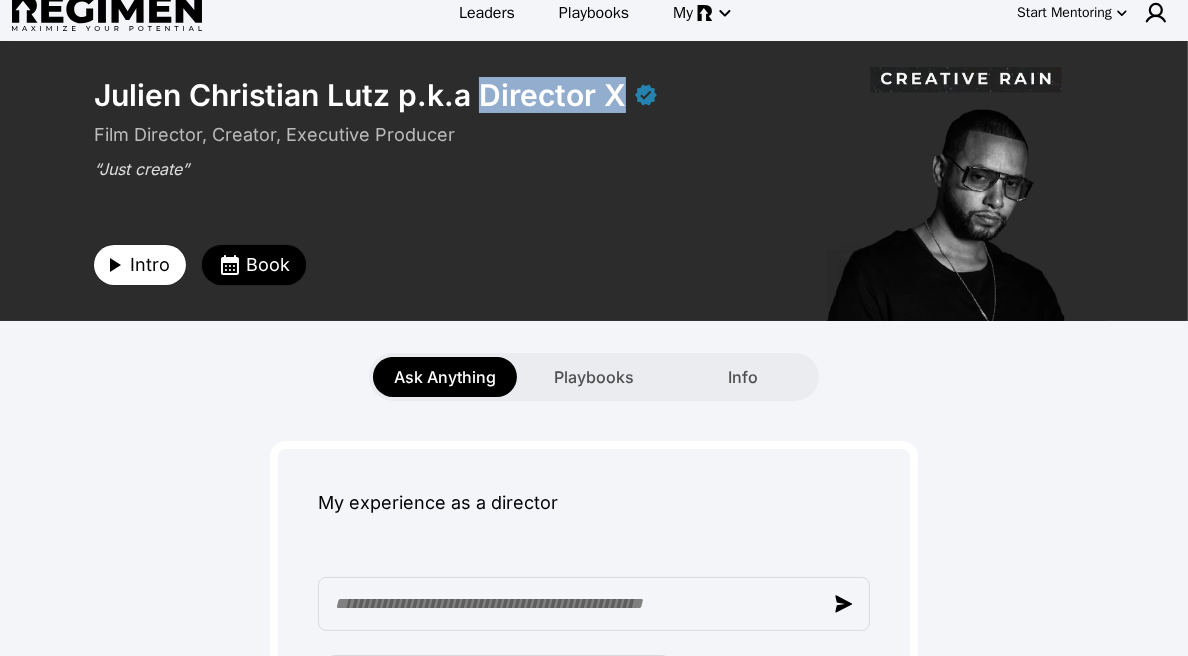 drag, startPoint x: 626, startPoint y: 95, endPoint x: 481, endPoint y: 95, distance: 145 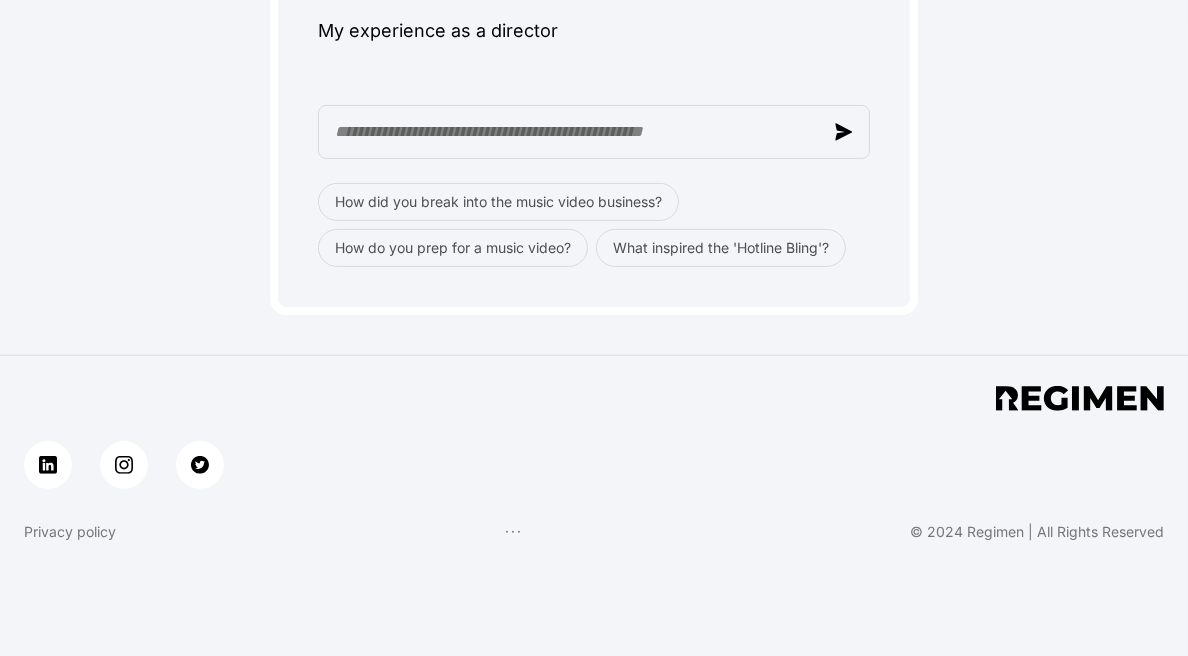 scroll, scrollTop: 536, scrollLeft: 0, axis: vertical 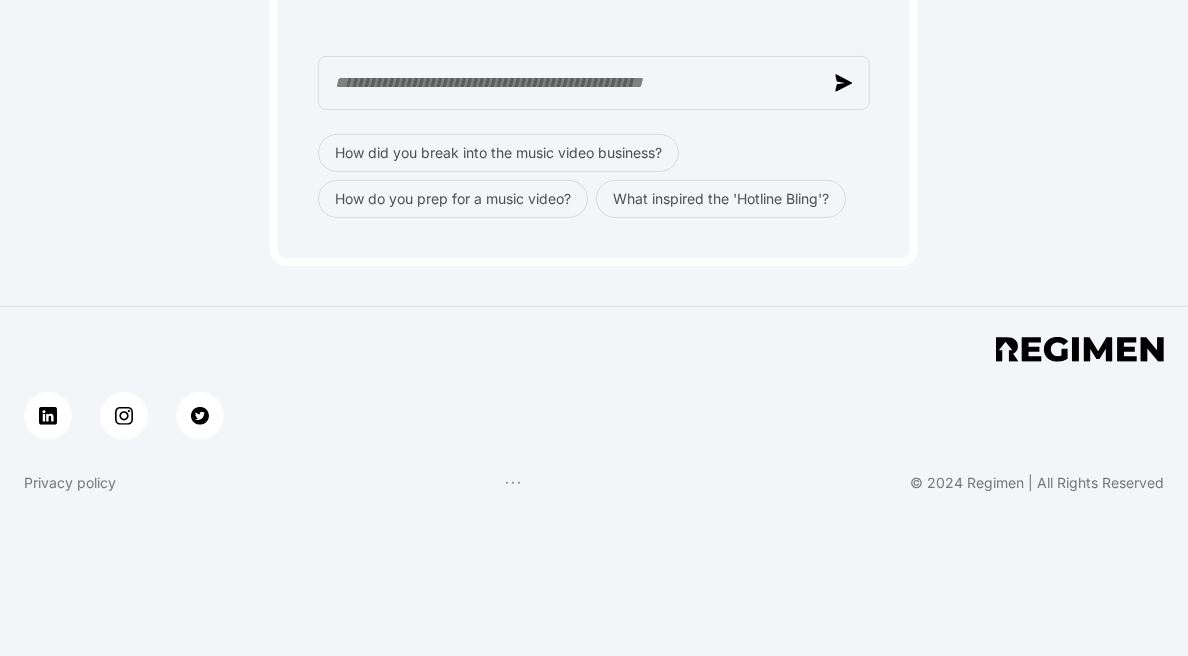 click at bounding box center [594, 416] 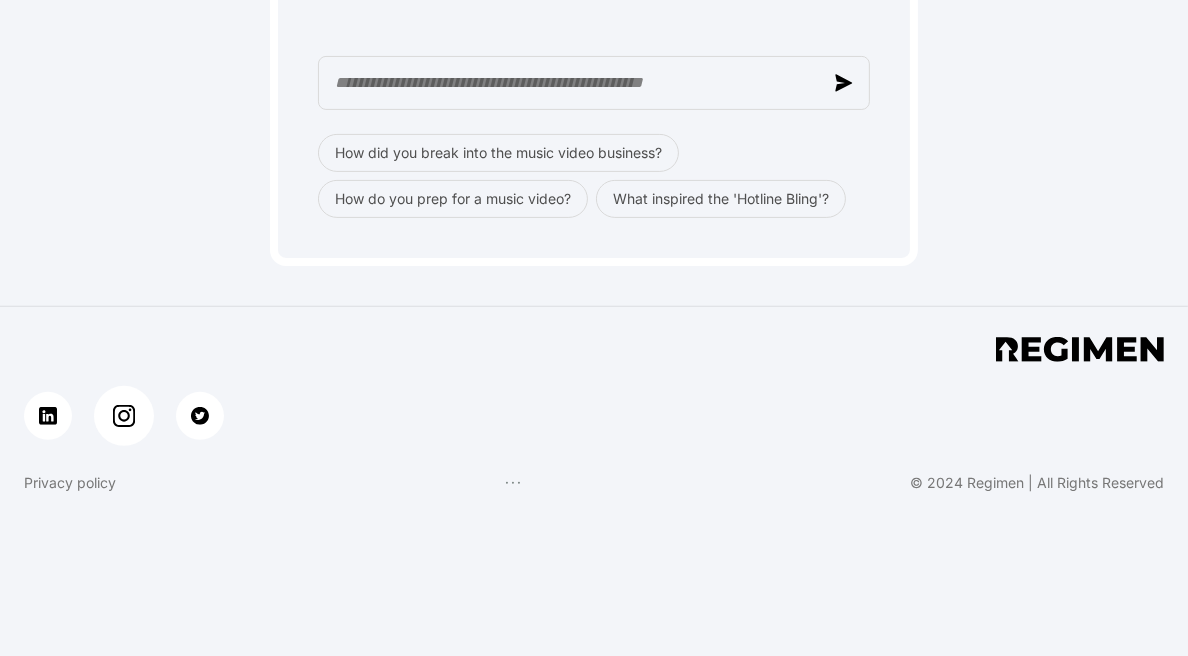 click at bounding box center [124, 416] 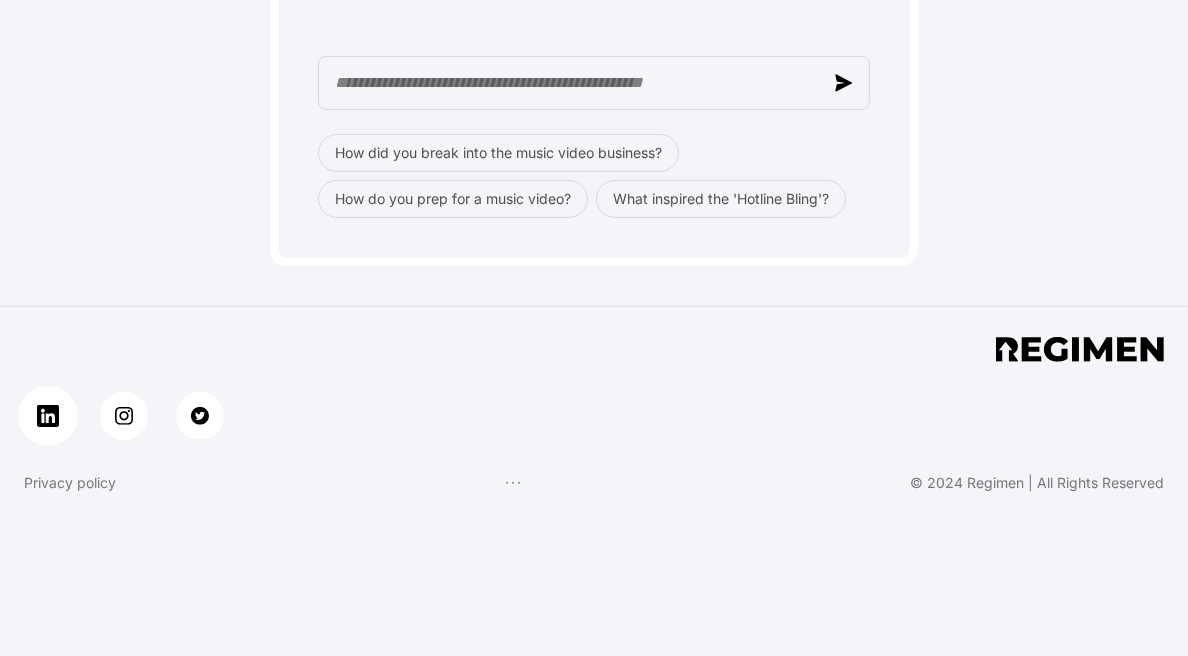 click at bounding box center [48, 416] 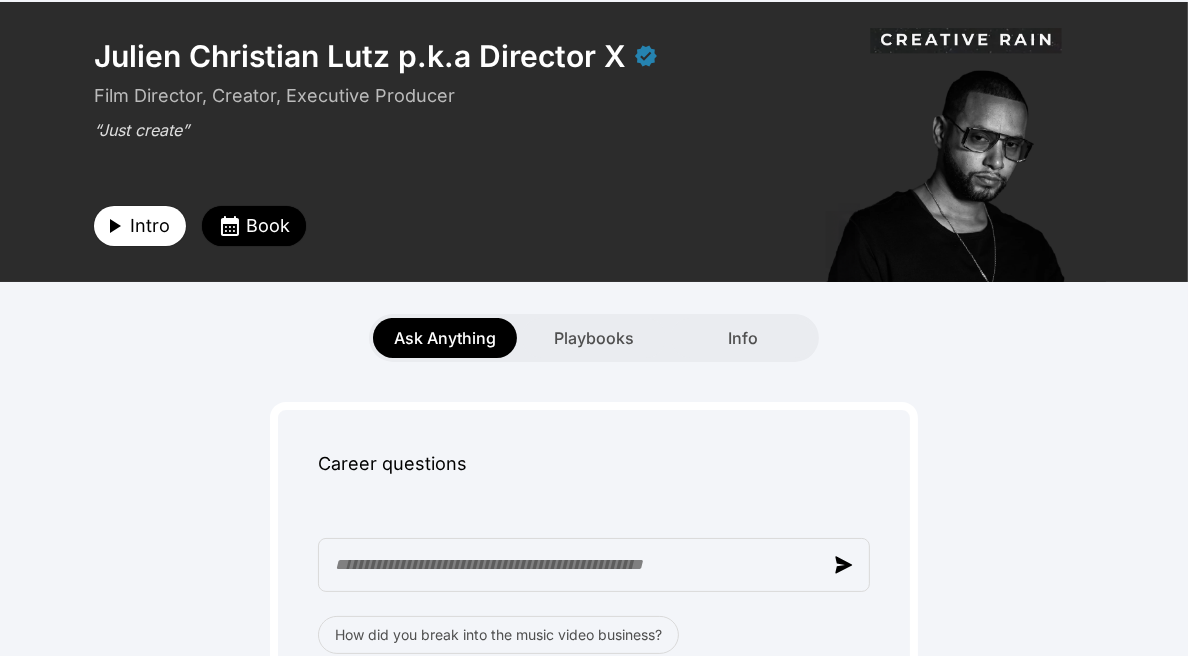 scroll, scrollTop: 0, scrollLeft: 0, axis: both 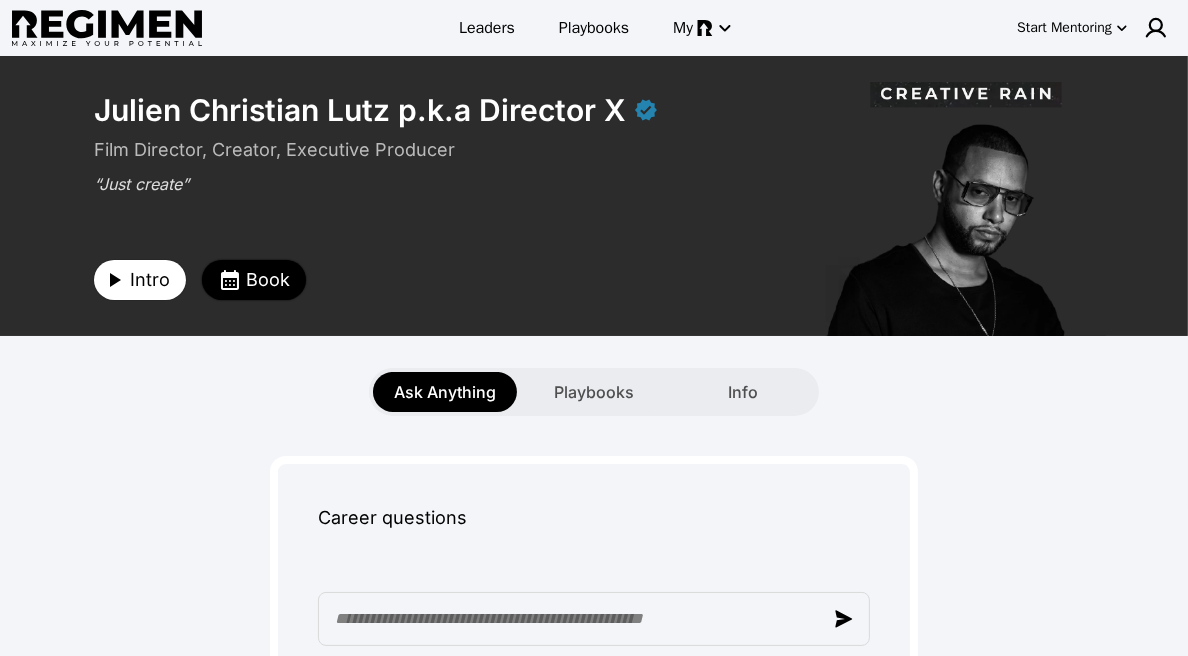 click on "Book" at bounding box center (268, 280) 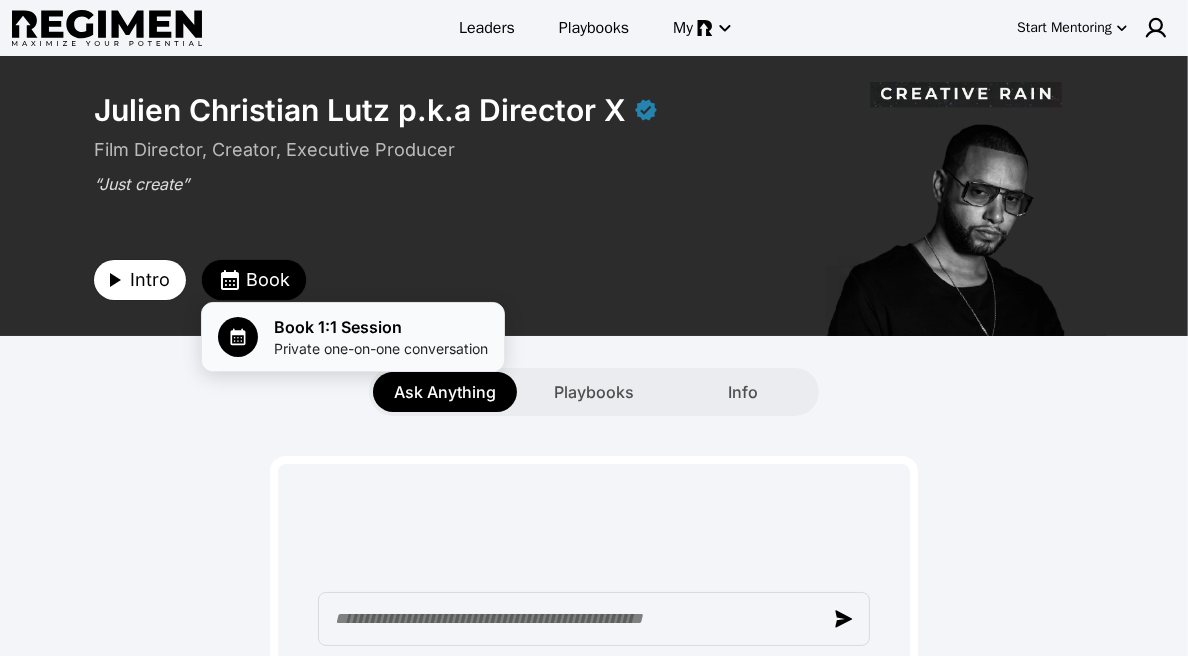 click on "Book 1:1 Session" at bounding box center (381, 327) 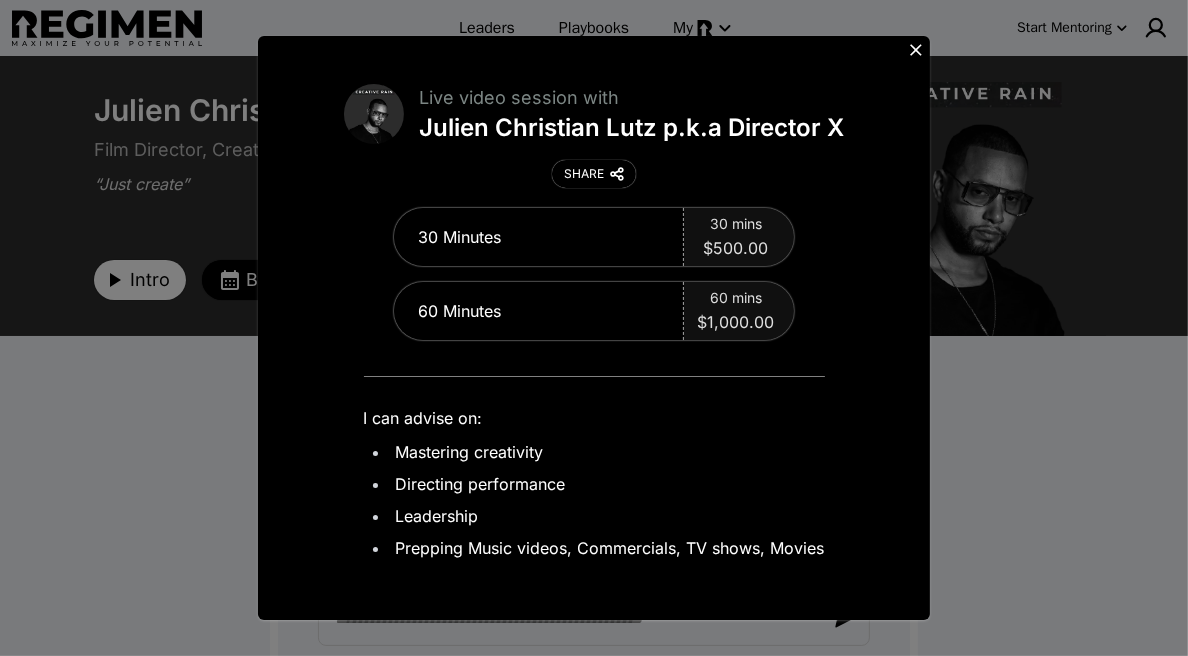 click on "Live video session with Julien Christian Lutz p.k.a Director X SHARE 30 Minutes 30 mins $500.00 60 Minutes 60 mins $1,000.00 I can advise on:
Mastering creativity
Directing performance
Leadership
Prepping Music videos, Commercials, TV shows, Movies" at bounding box center (594, 328) 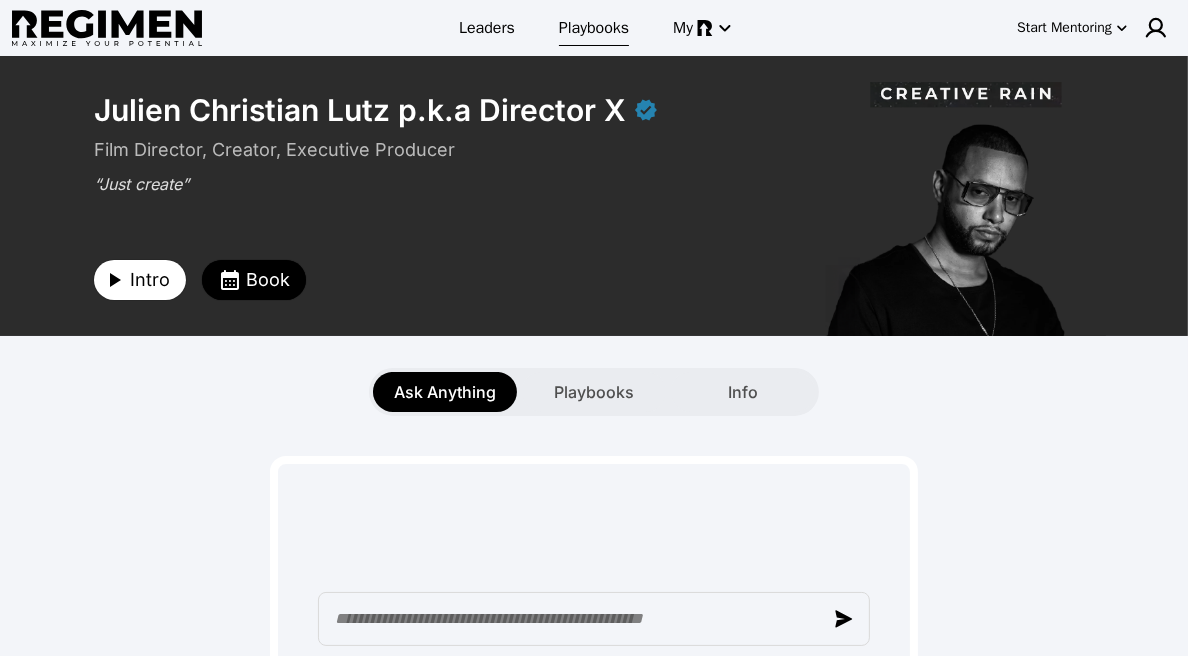 click on "Playbooks" at bounding box center (594, 28) 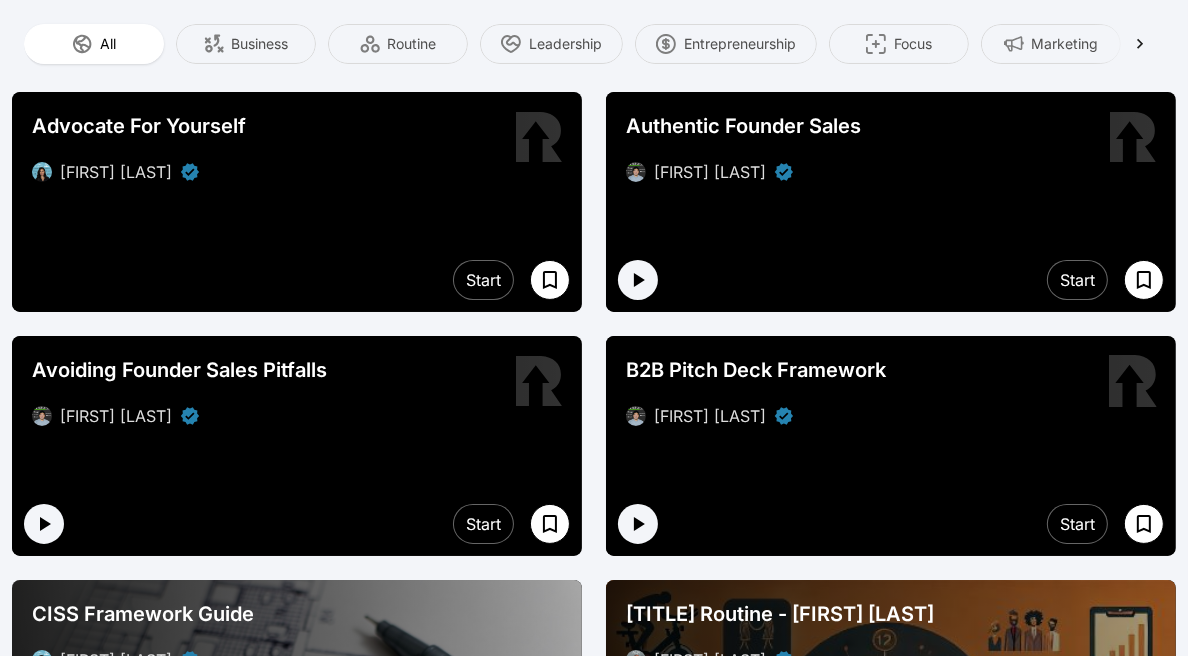 scroll, scrollTop: 97, scrollLeft: 0, axis: vertical 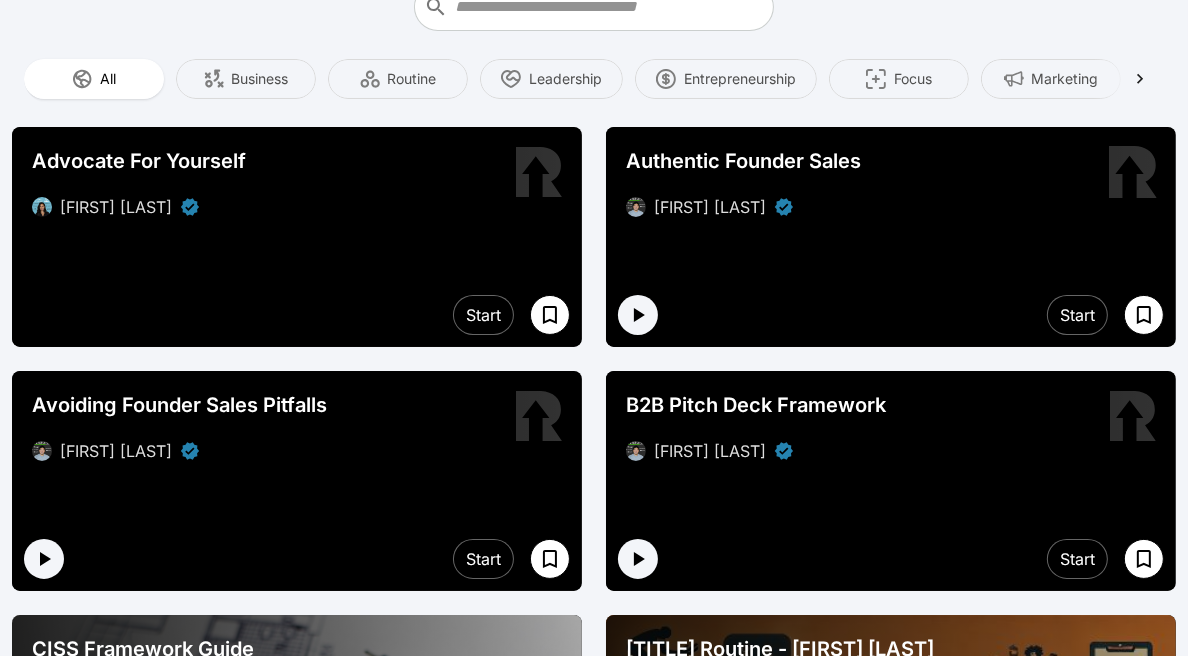click on "Authentic Founder Sales Peter Ahn" at bounding box center (891, 183) 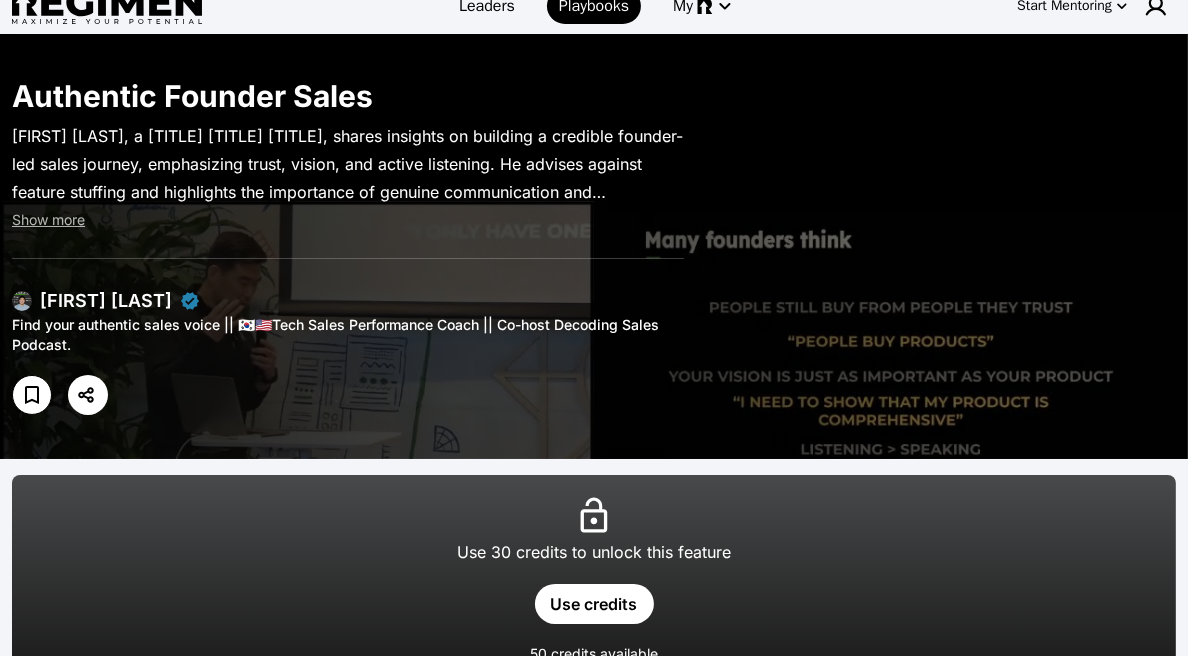 scroll, scrollTop: 0, scrollLeft: 0, axis: both 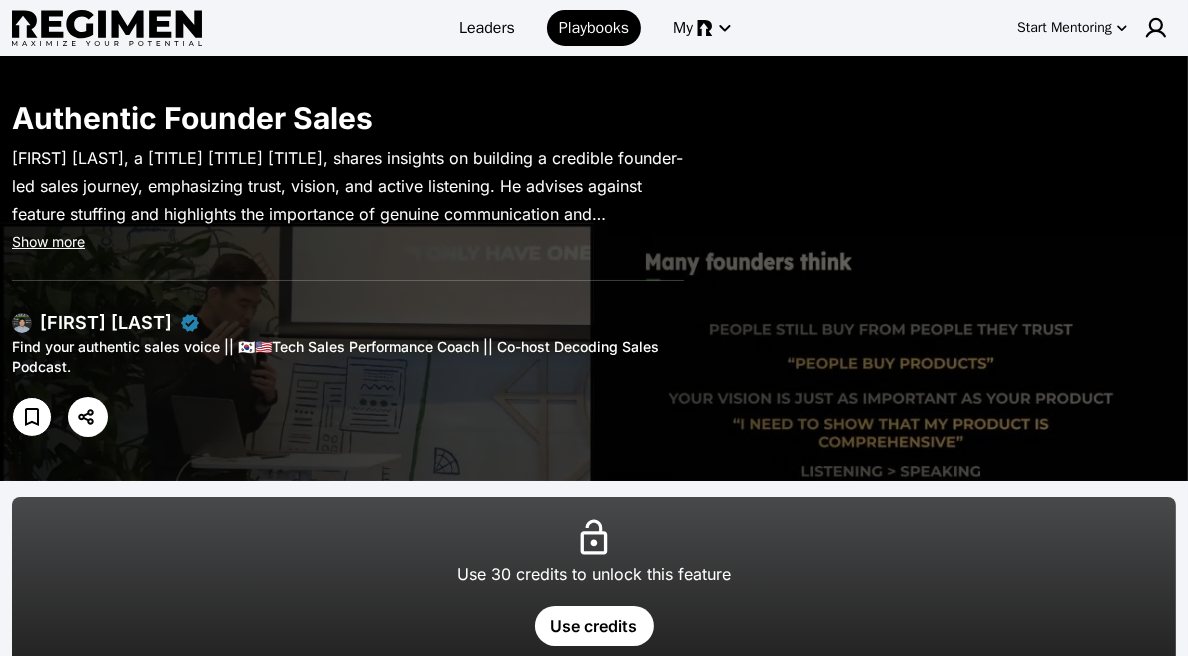 click on "Show more" at bounding box center [48, 242] 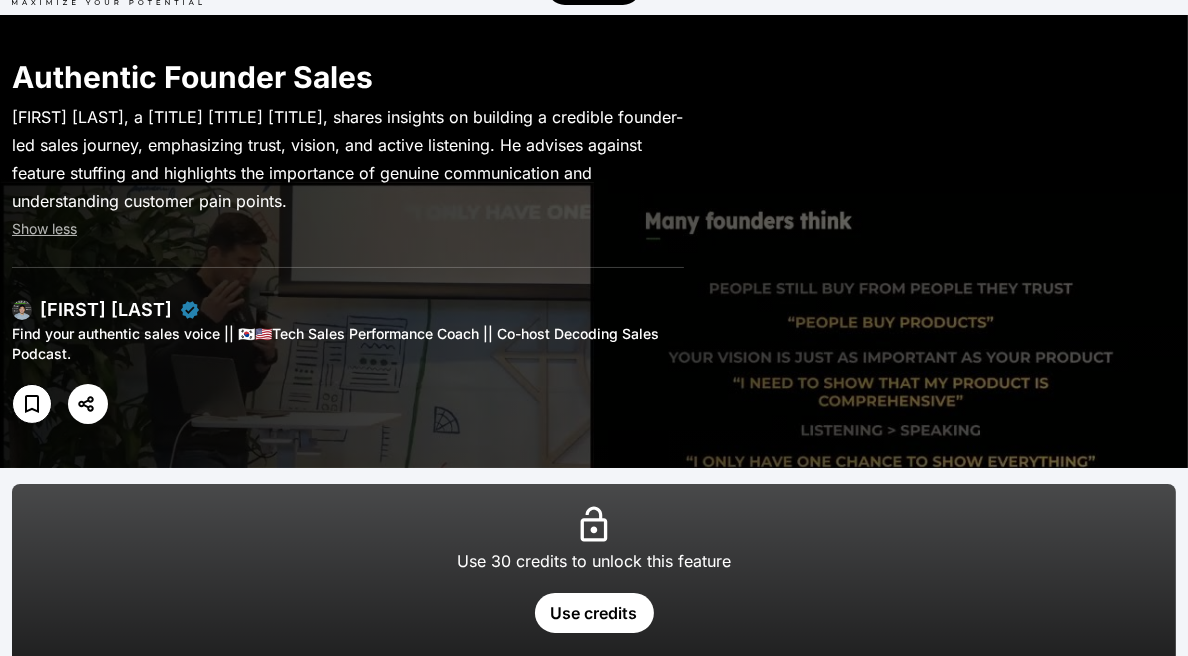 scroll, scrollTop: 0, scrollLeft: 0, axis: both 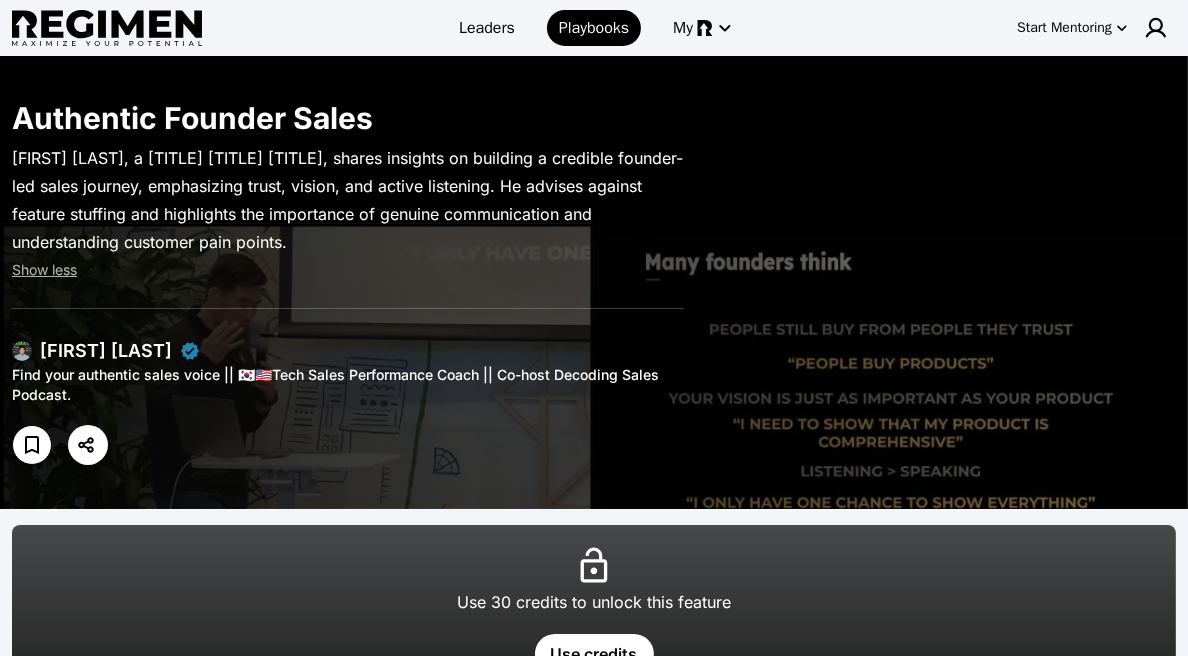 click on "Peter Ahn" at bounding box center [106, 351] 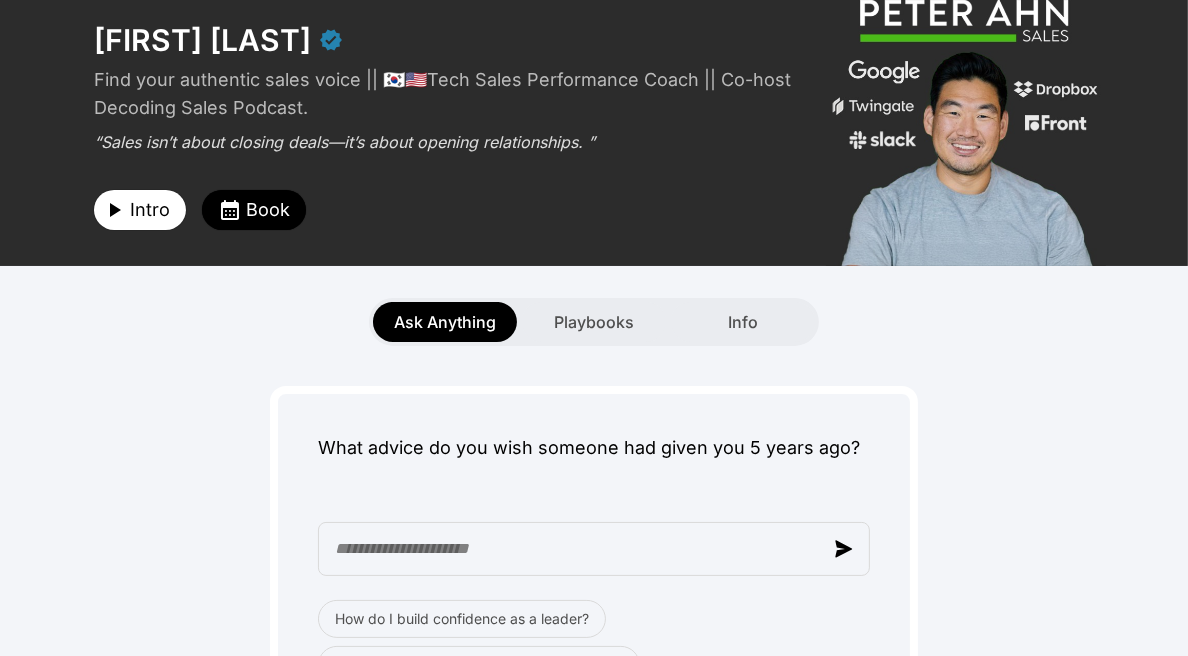 scroll, scrollTop: 59, scrollLeft: 0, axis: vertical 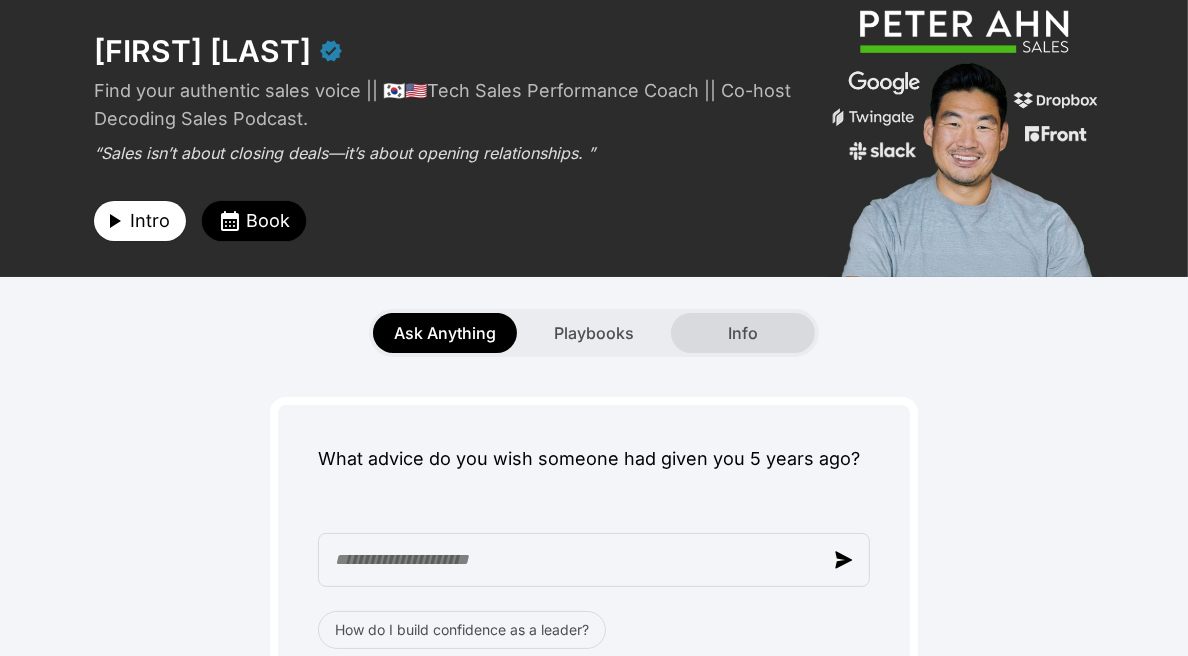 click on "Info" at bounding box center [743, 333] 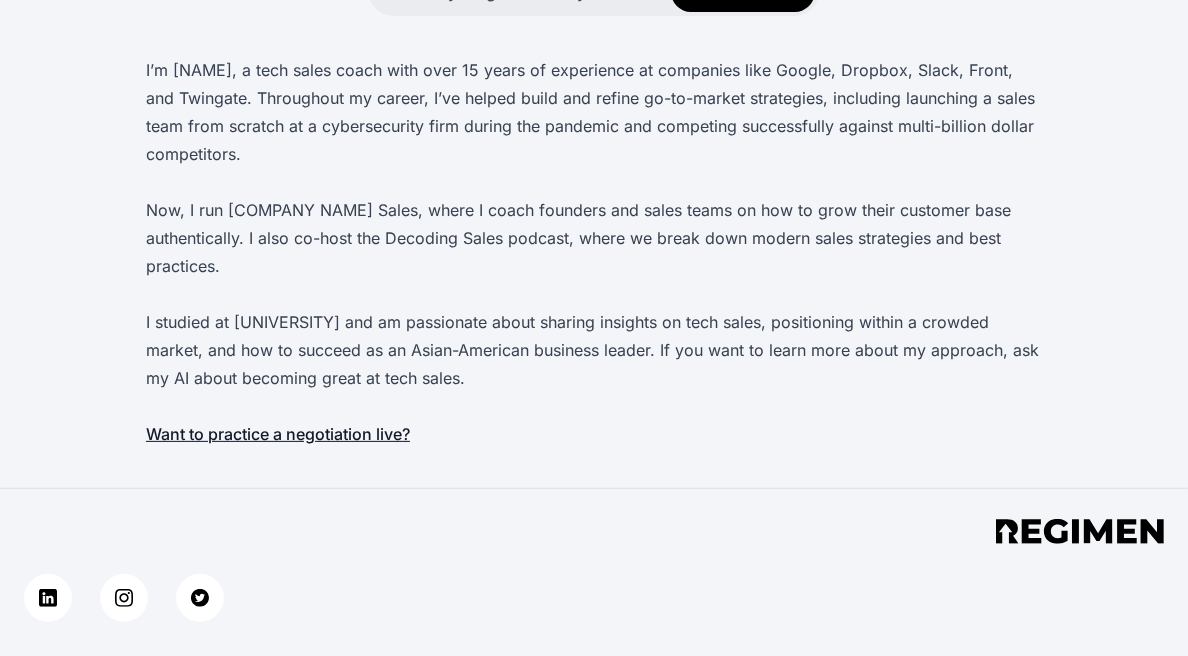 scroll, scrollTop: 390, scrollLeft: 0, axis: vertical 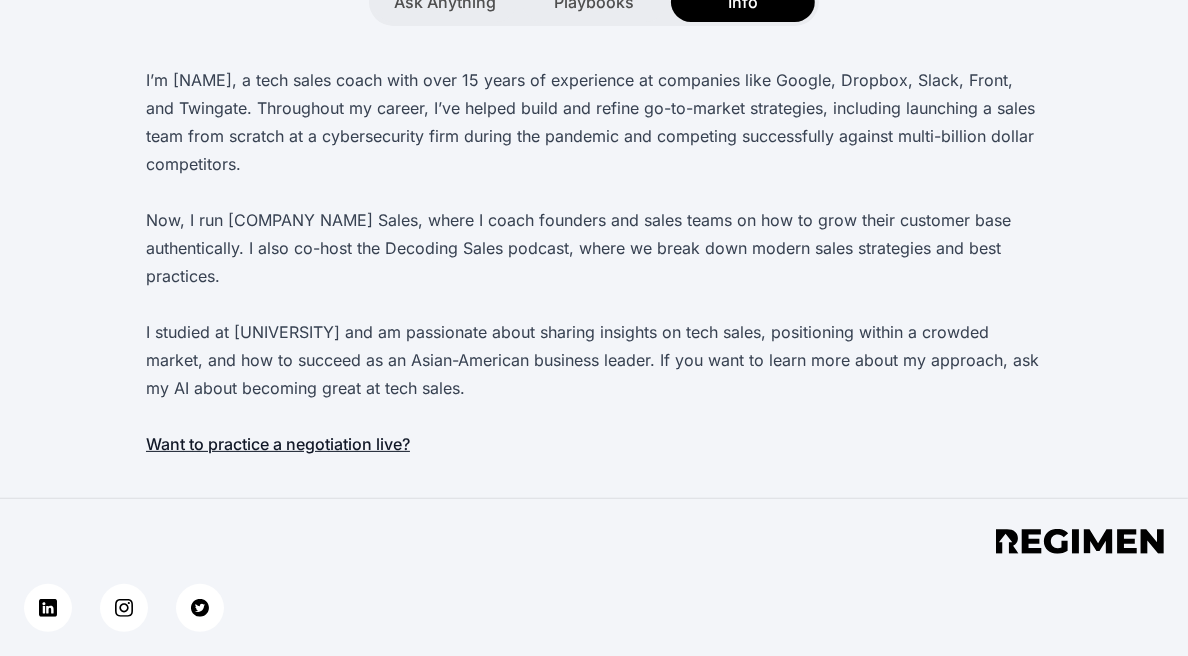 click on "Want to practice a negotiation live?" at bounding box center (278, 444) 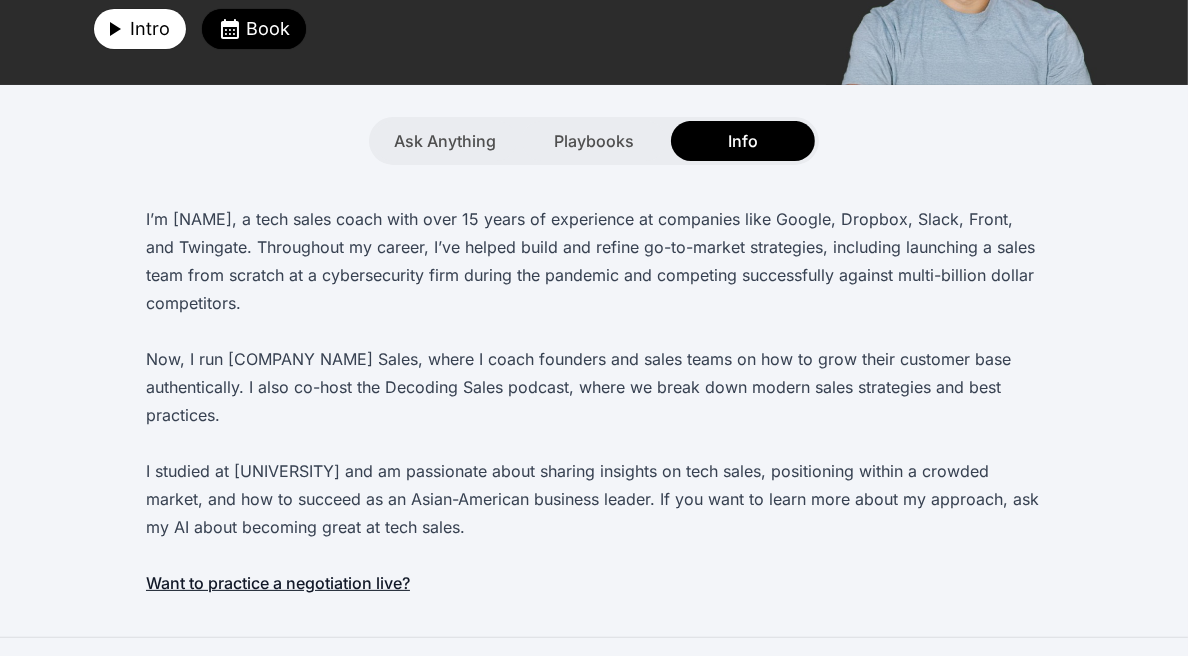 scroll, scrollTop: 236, scrollLeft: 0, axis: vertical 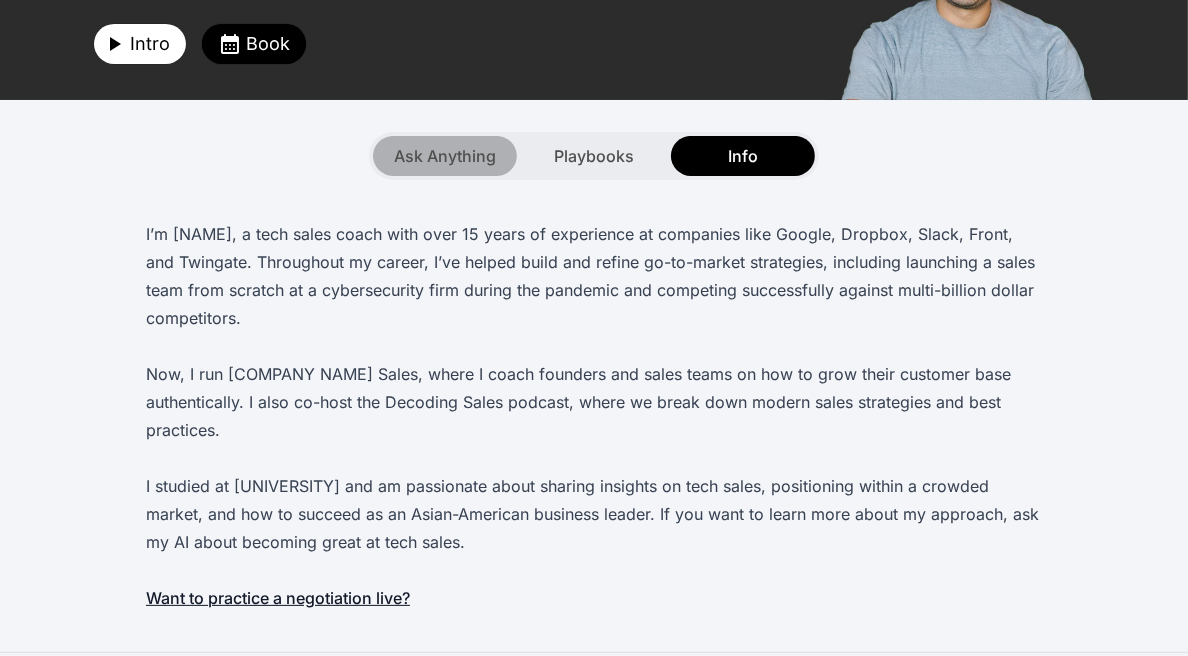 click on "Ask Anything" at bounding box center [445, 156] 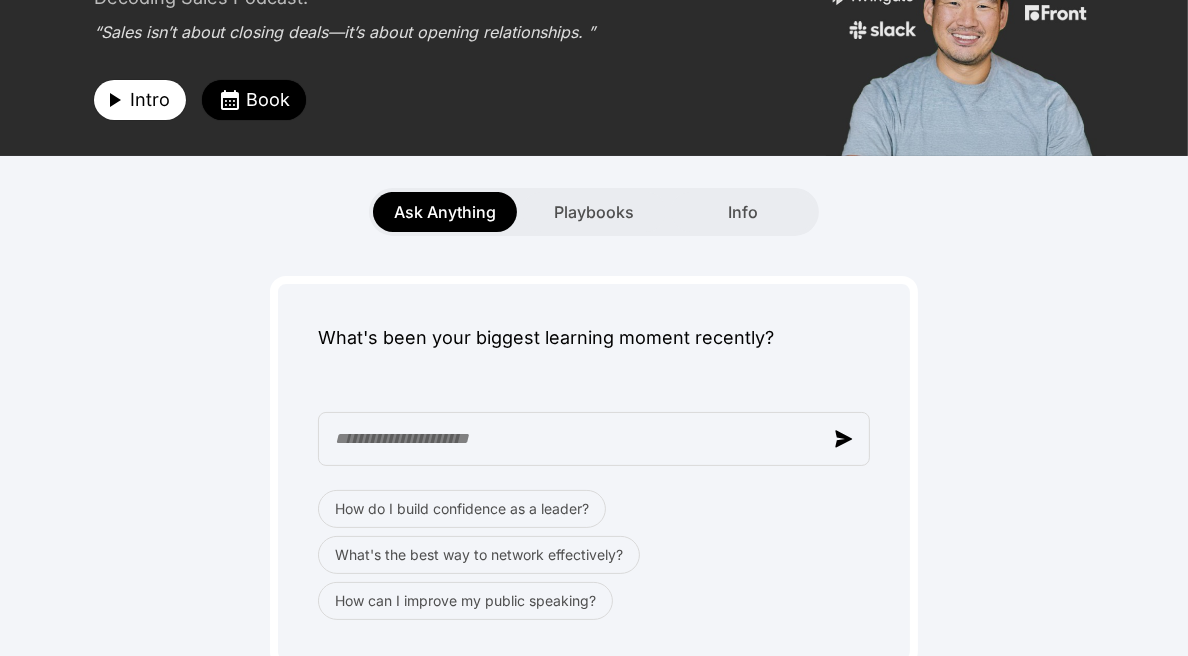 scroll, scrollTop: 251, scrollLeft: 0, axis: vertical 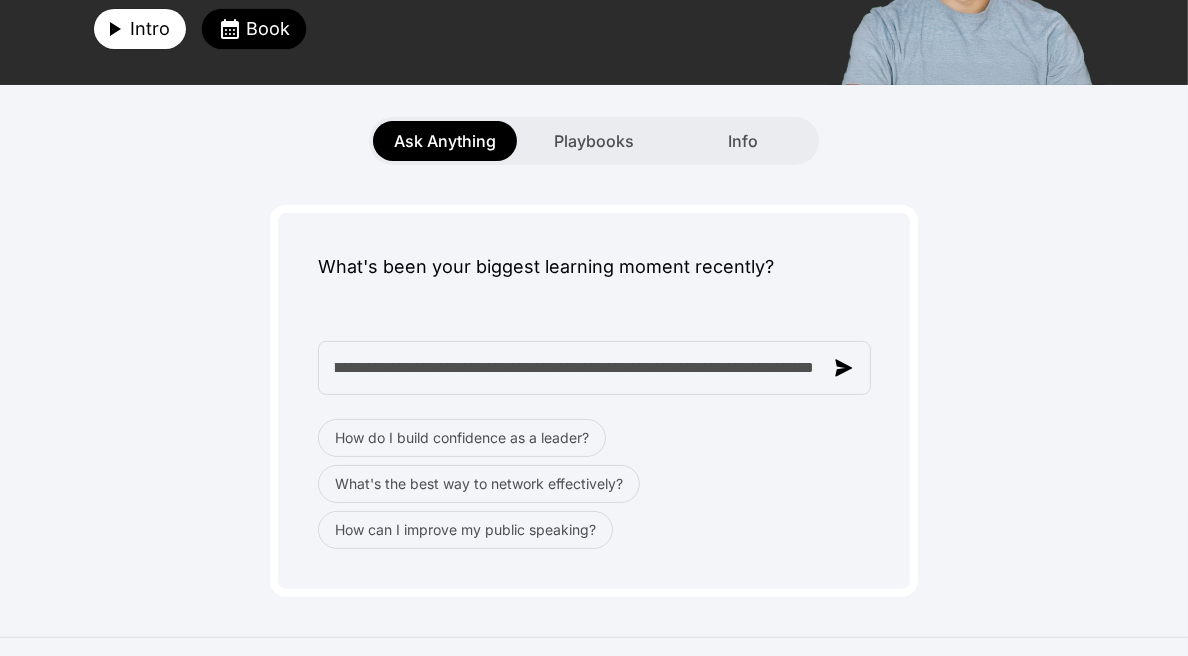 type on "**********" 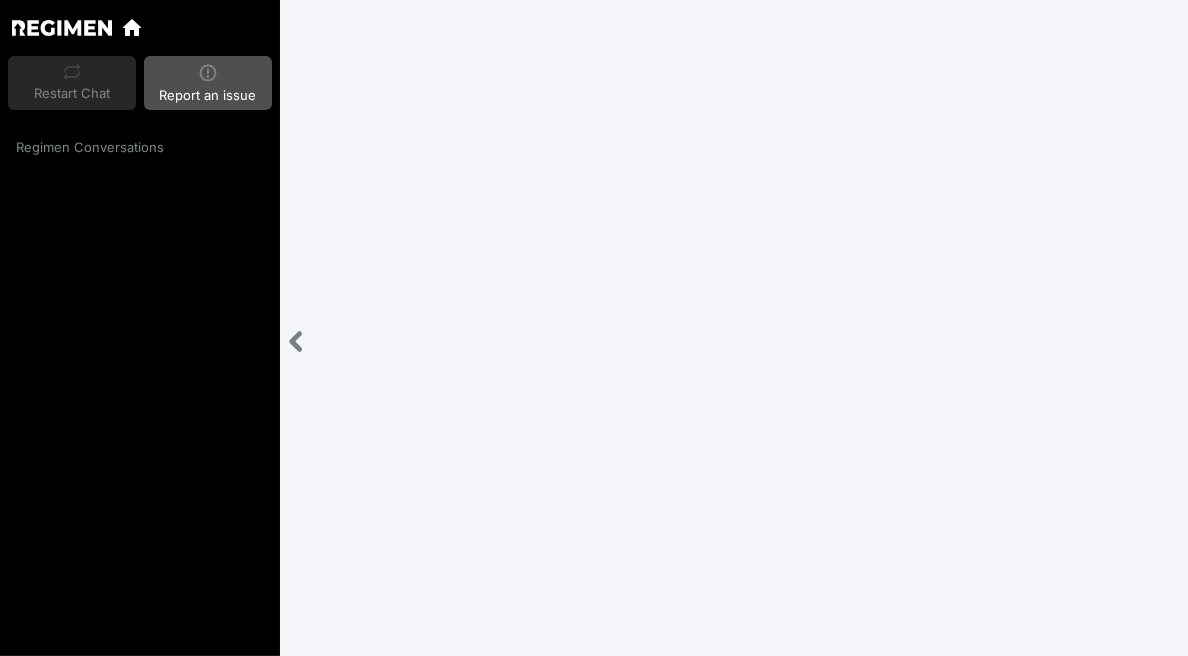 scroll, scrollTop: 0, scrollLeft: 0, axis: both 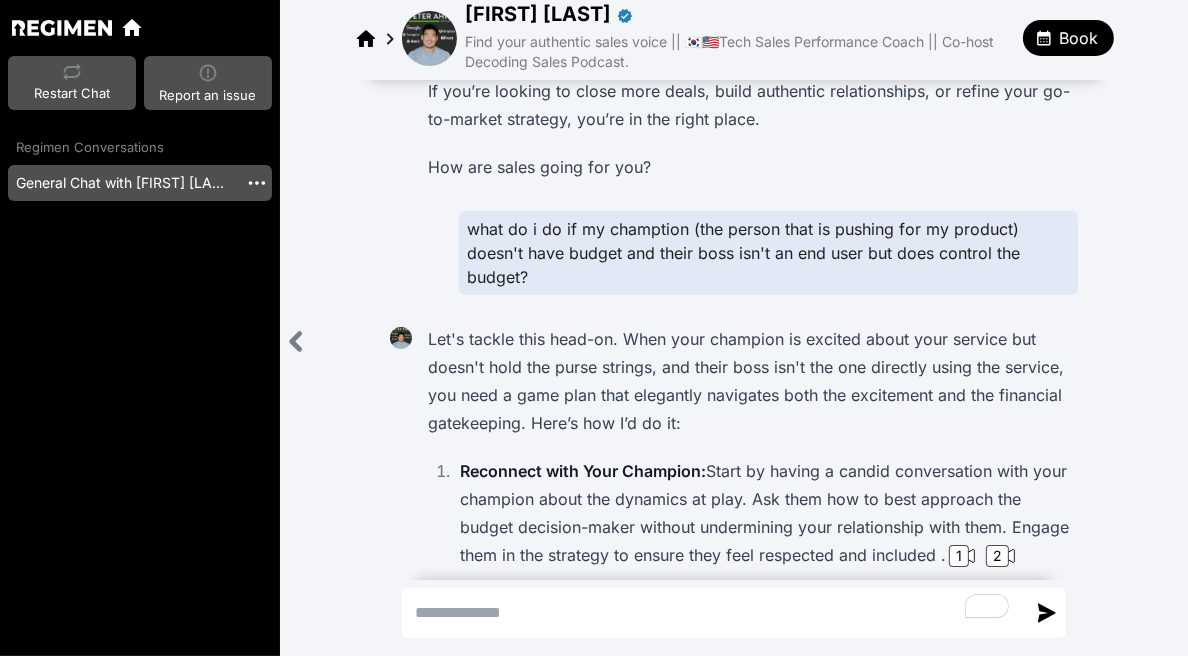 click on "what do i do if my chamption (the person that is pushing for my product) doesn't have budget and their boss isn't an end user but does control the budget?" at bounding box center [768, 253] 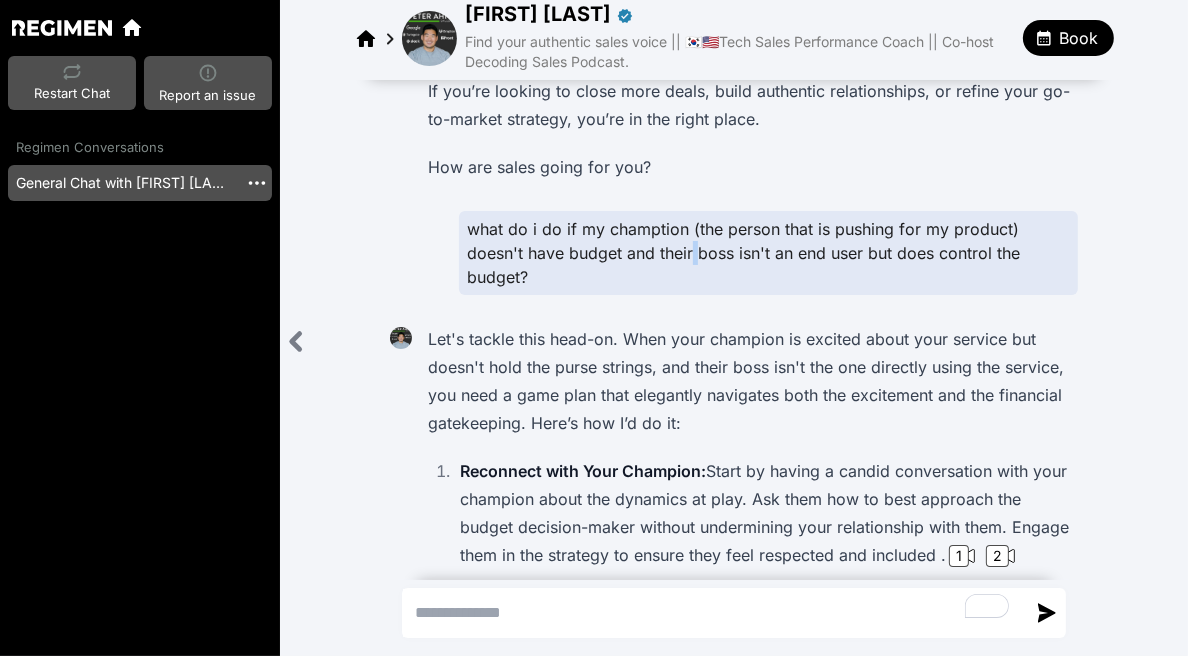 click on "what do i do if my chamption (the person that is pushing for my product) doesn't have budget and their boss isn't an end user but does control the budget?" at bounding box center [768, 253] 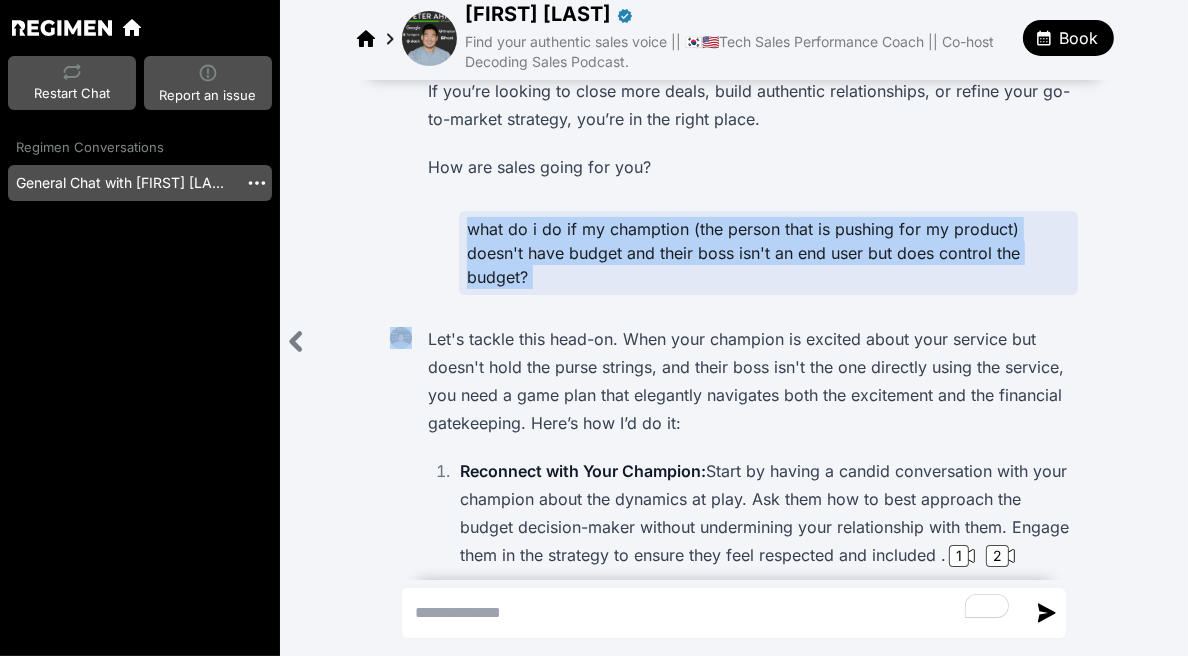 click on "what do i do if my chamption (the person that is pushing for my product) doesn't have budget and their boss isn't an end user but does control the budget?" at bounding box center (768, 253) 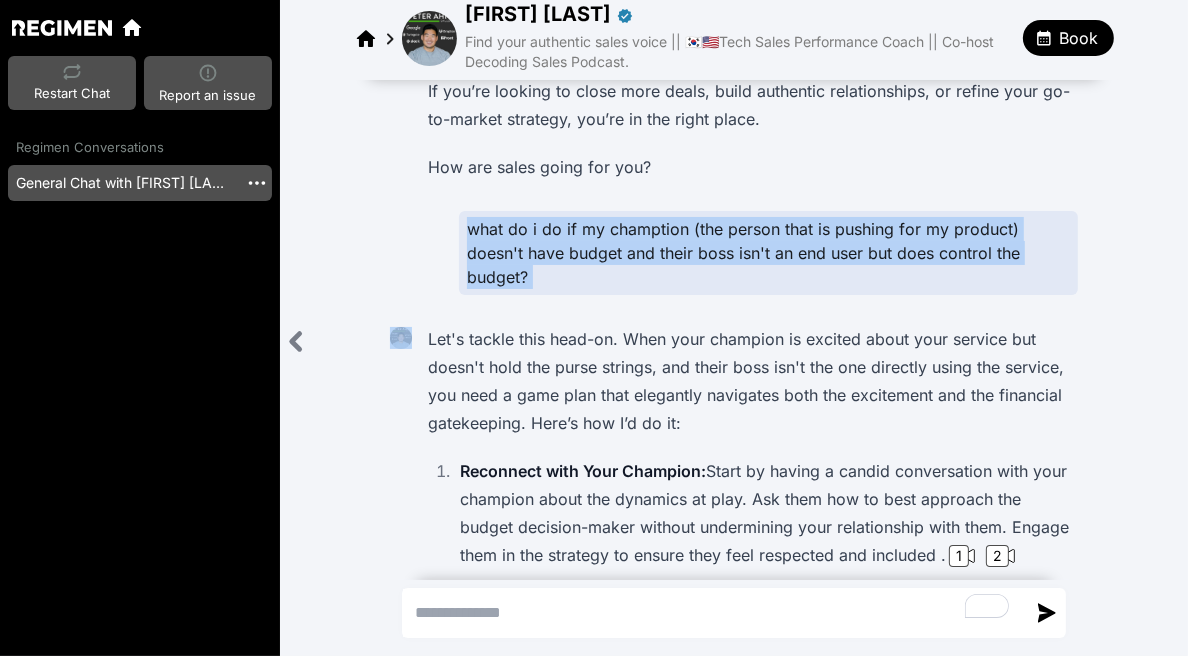 copy on "what do i do if my chamption (the person that is pushing for my product) doesn't have budget and their boss isn't an end user but does control the budget?" 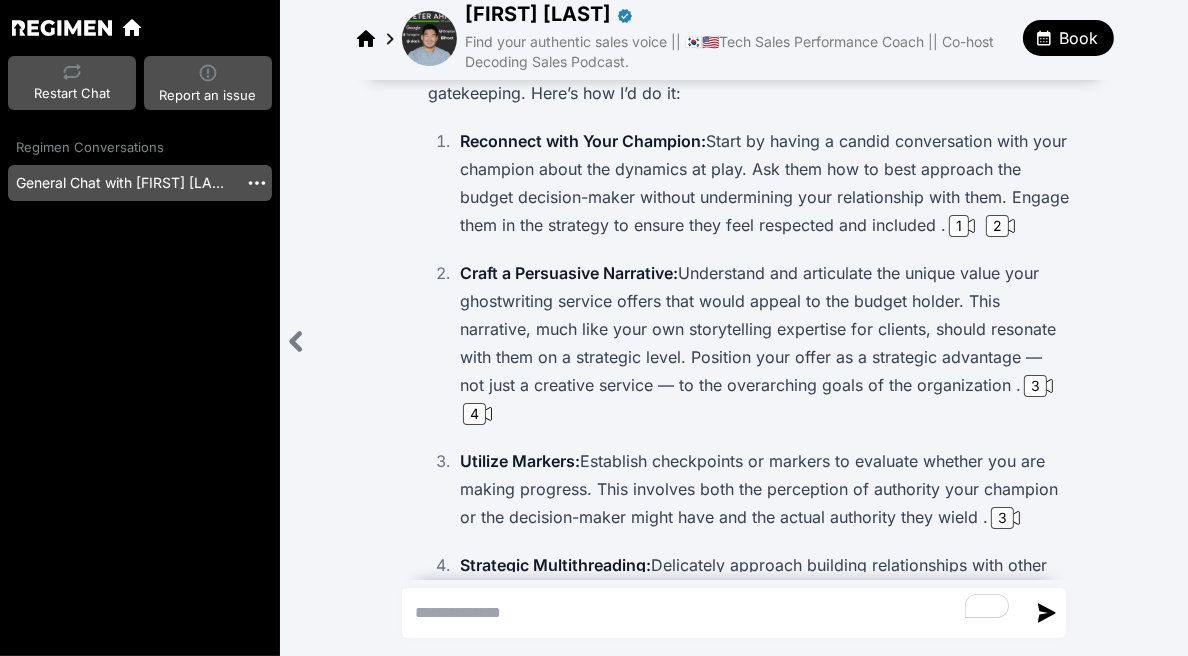 scroll, scrollTop: 441, scrollLeft: 0, axis: vertical 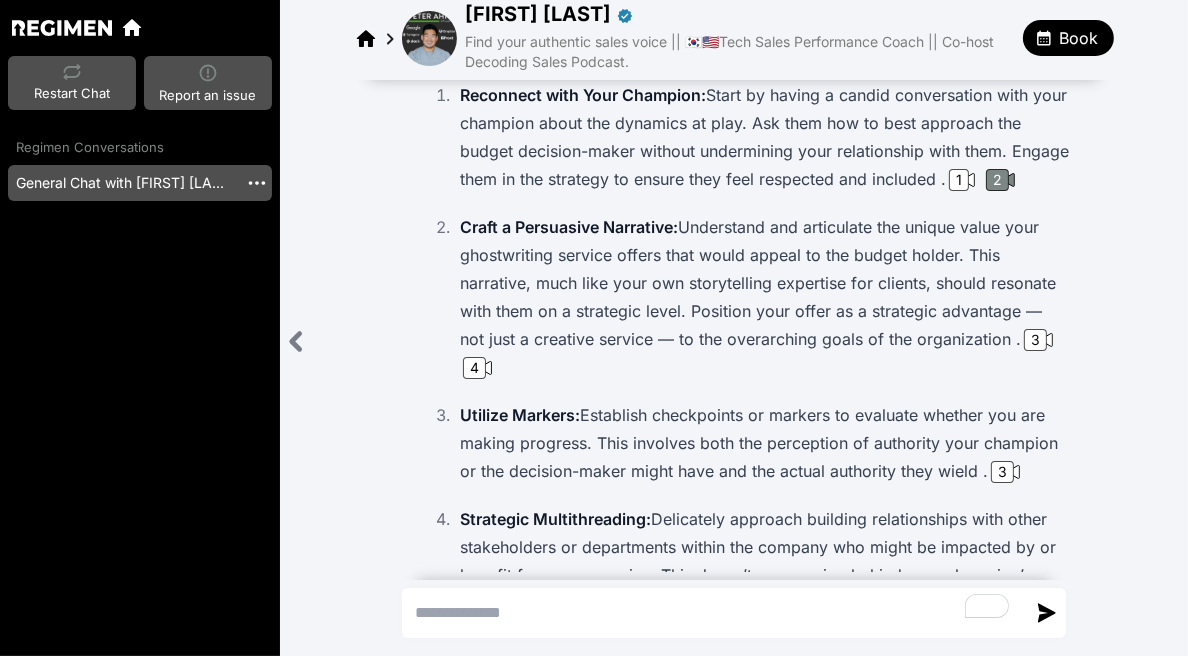 click on "2" at bounding box center (997, 180) 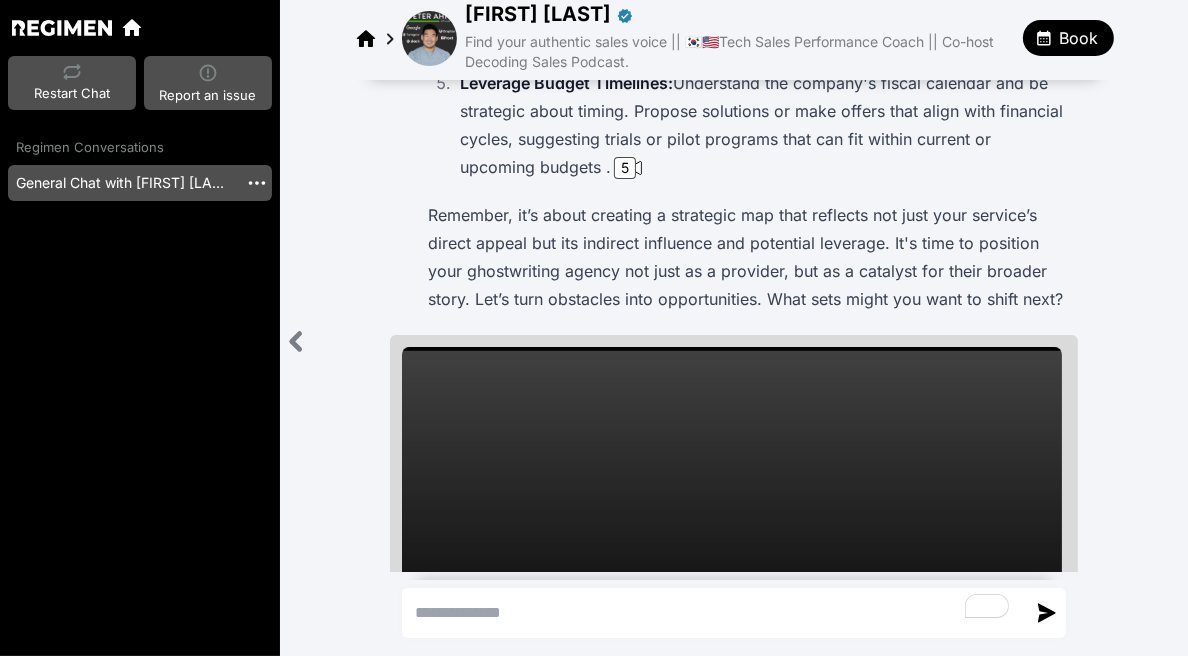 scroll, scrollTop: 1096, scrollLeft: 0, axis: vertical 